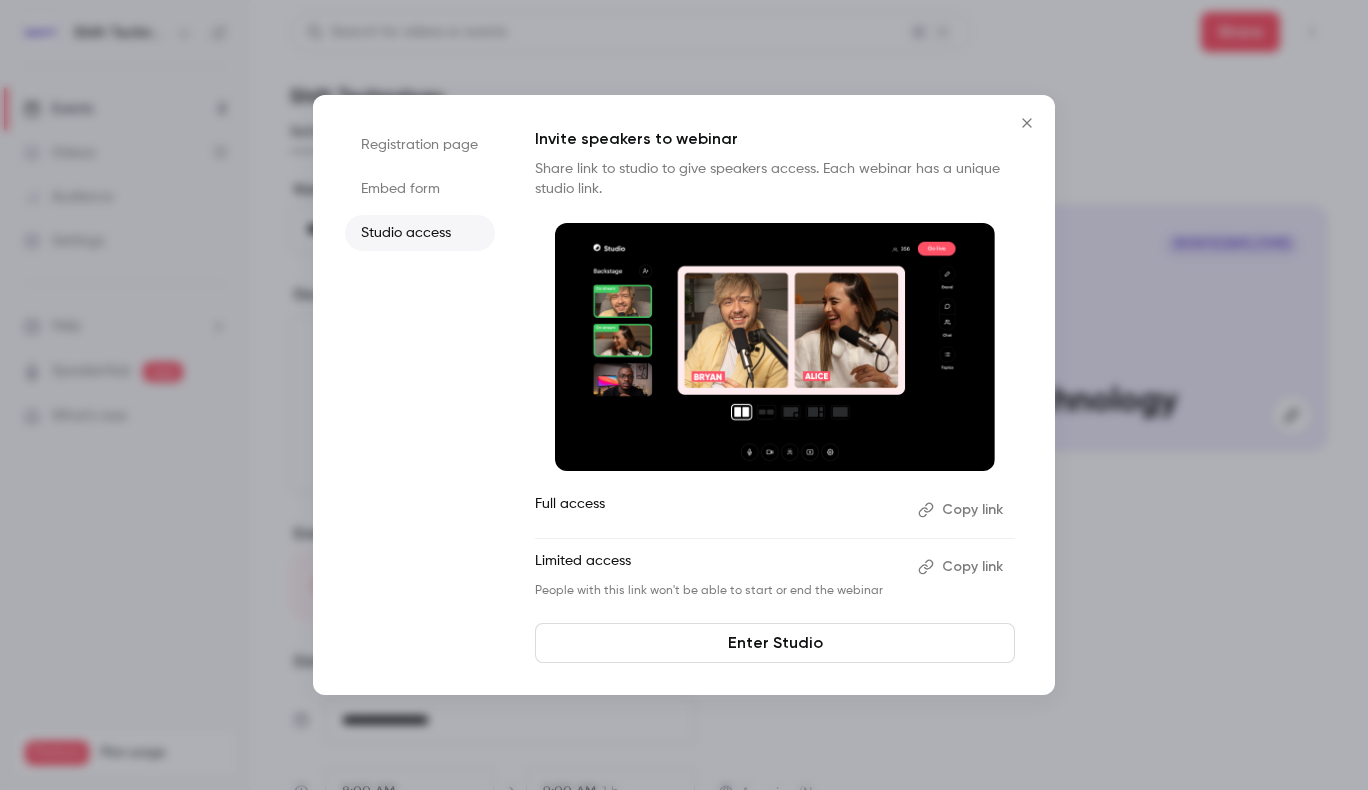 scroll, scrollTop: 0, scrollLeft: 0, axis: both 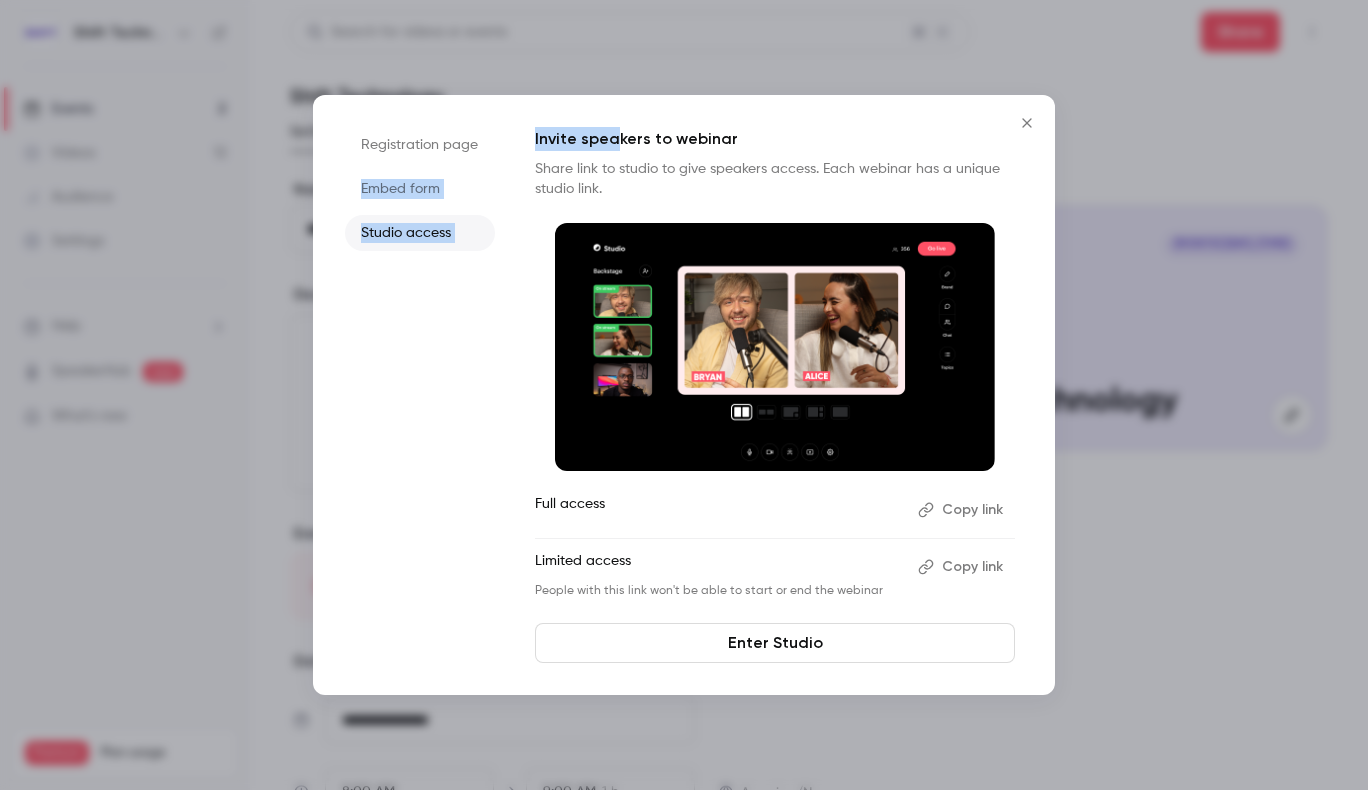 click on "Copy link" at bounding box center (962, 510) 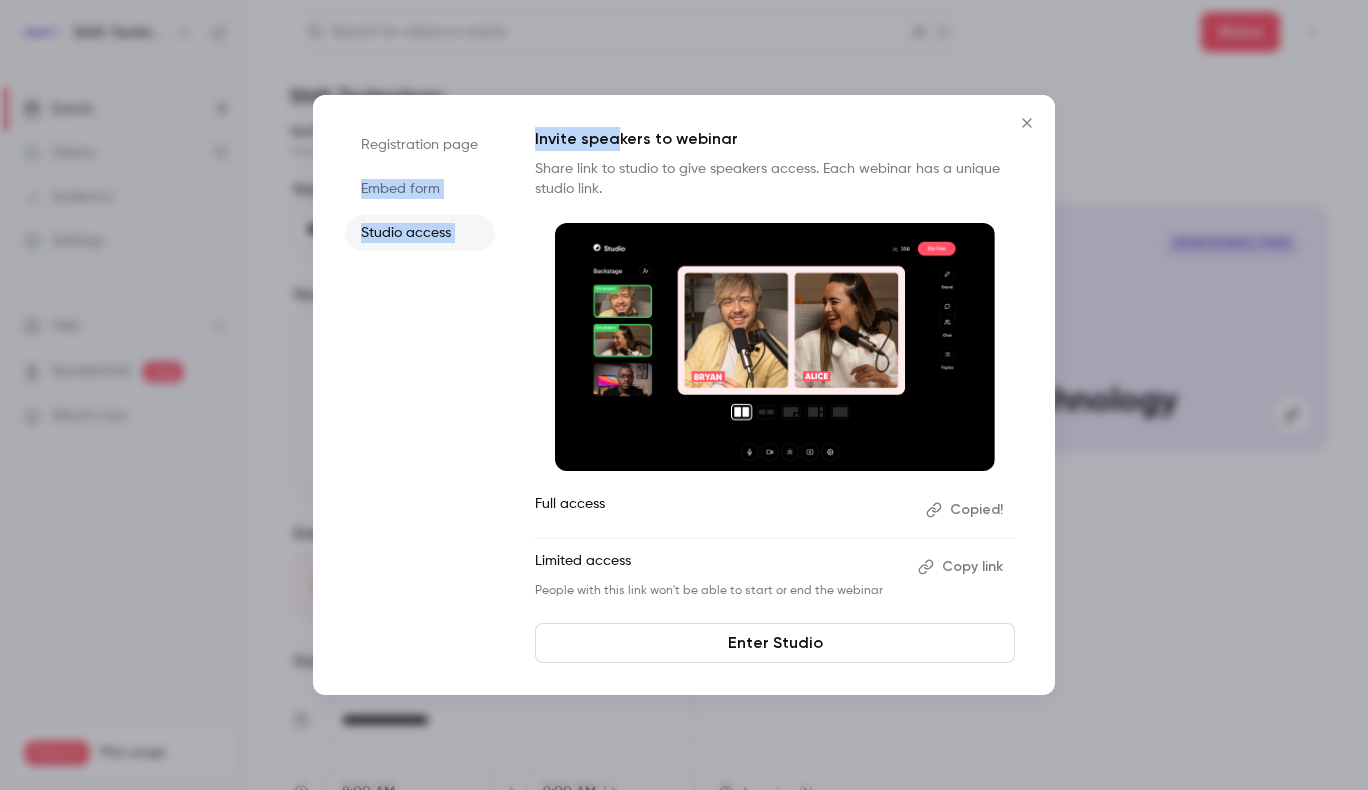 click on "Copied!" at bounding box center (966, 510) 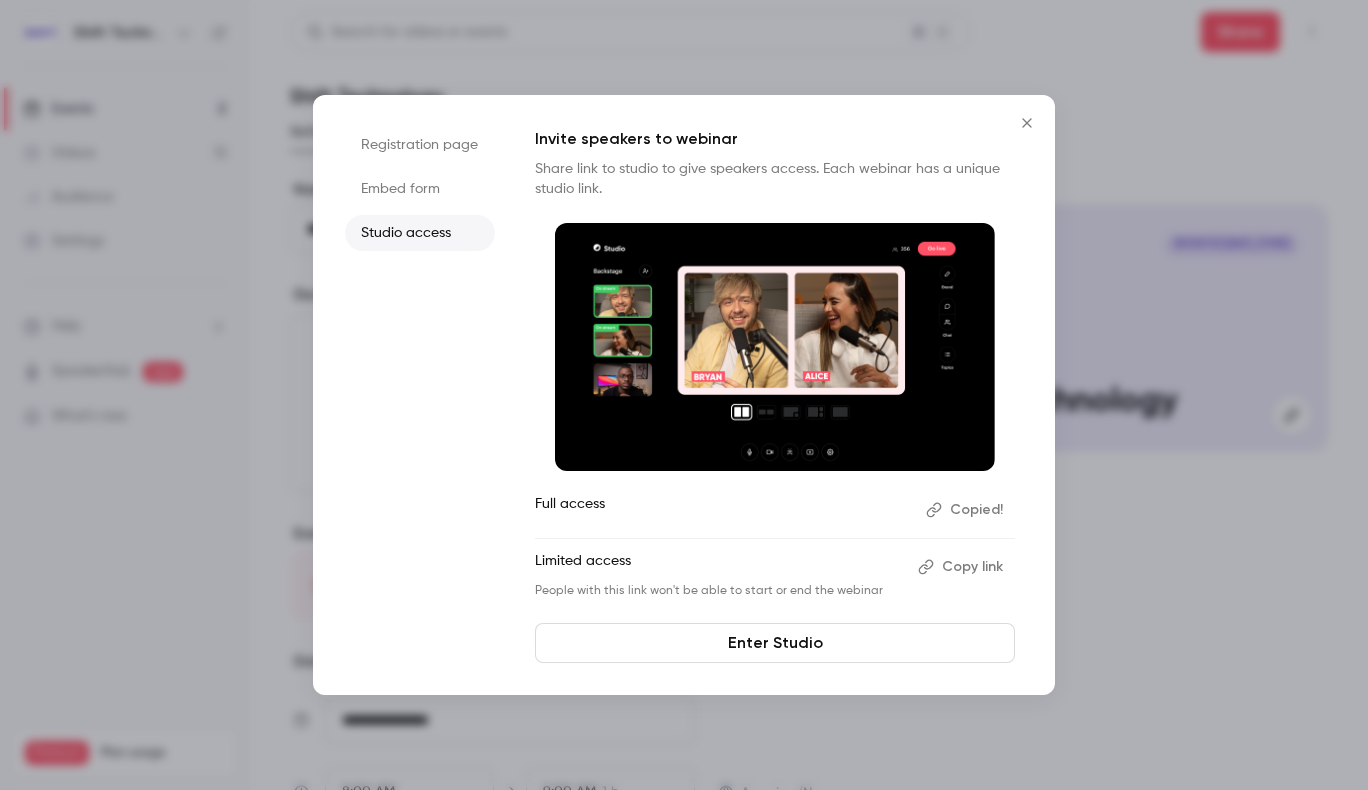 click at bounding box center [684, 395] 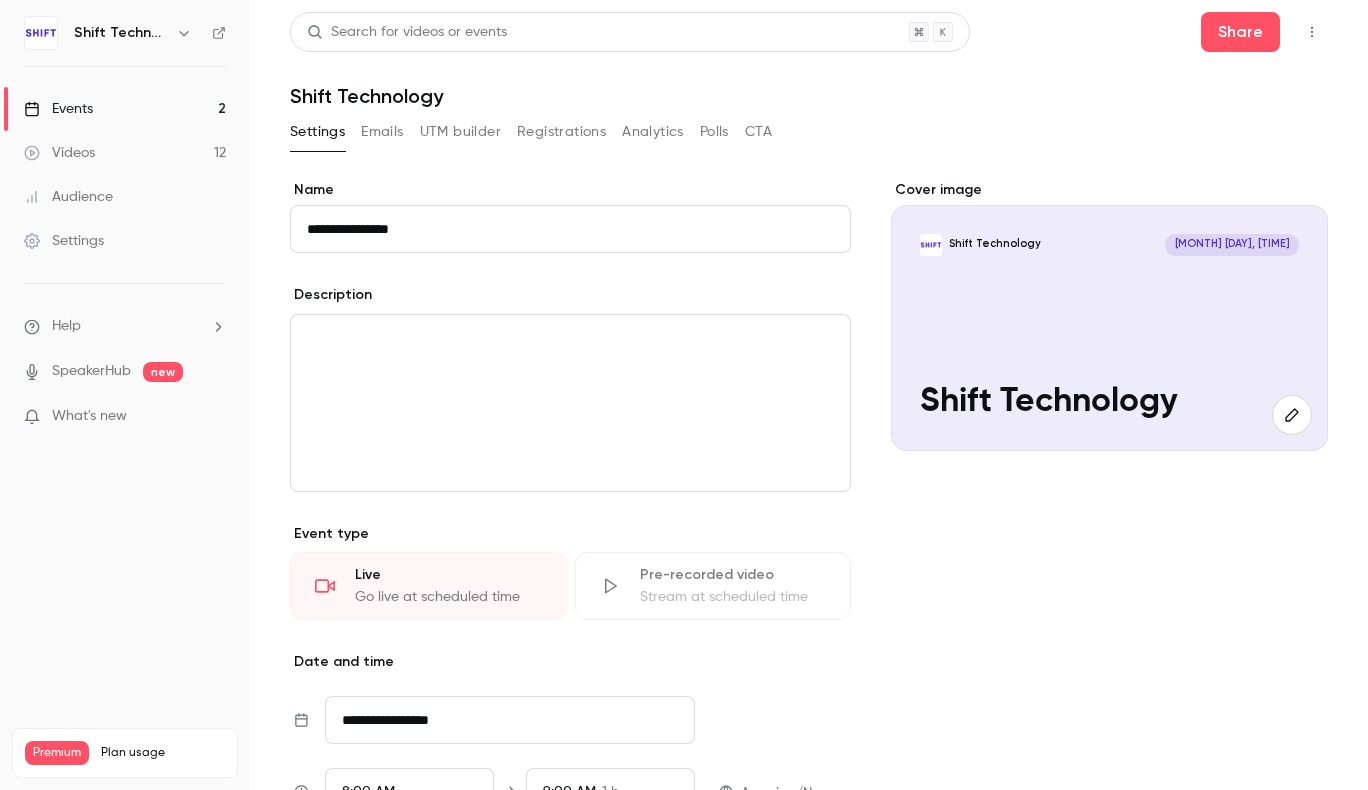 click on "Events 2" at bounding box center (125, 109) 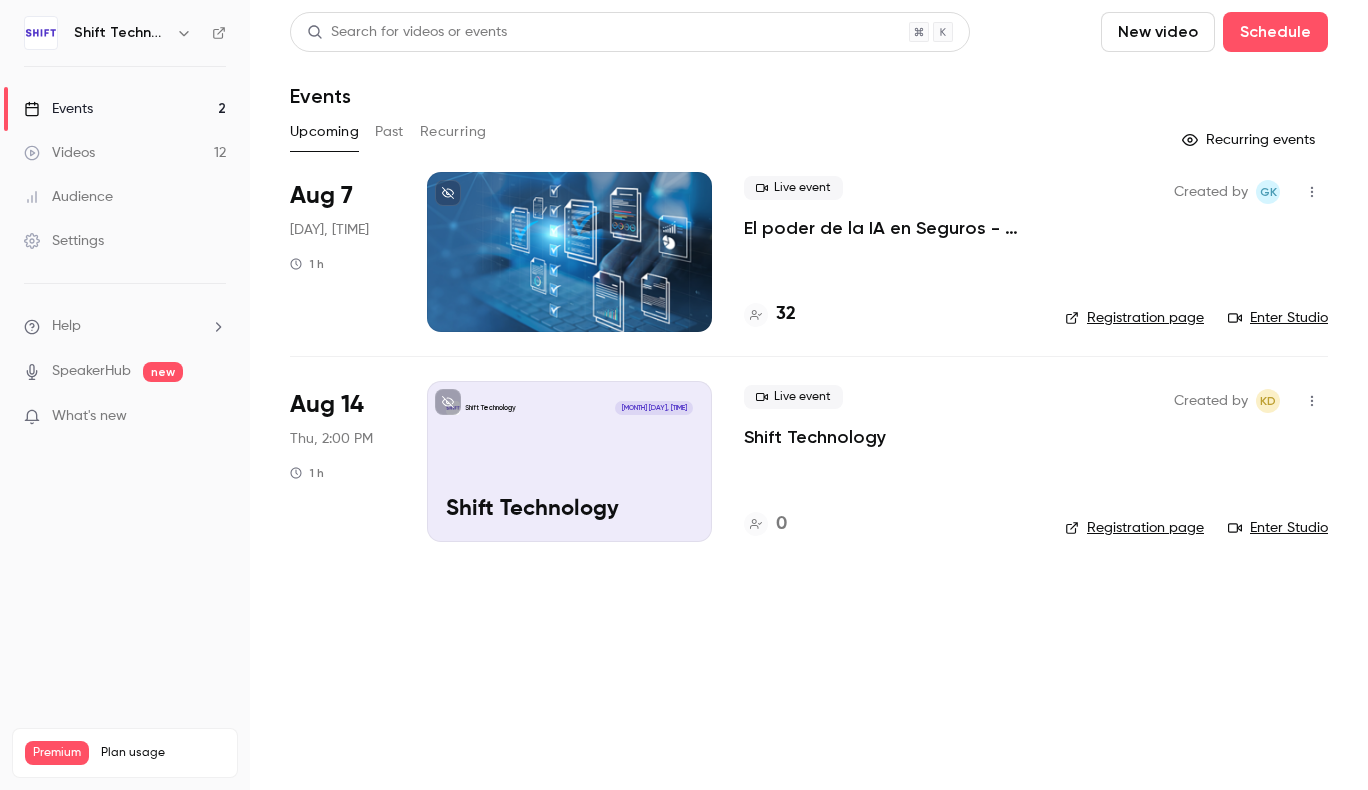 click on "El poder de la IA en Seguros - Cómo MetLife usa el potencial de los datos no-estructurados" at bounding box center [888, 228] 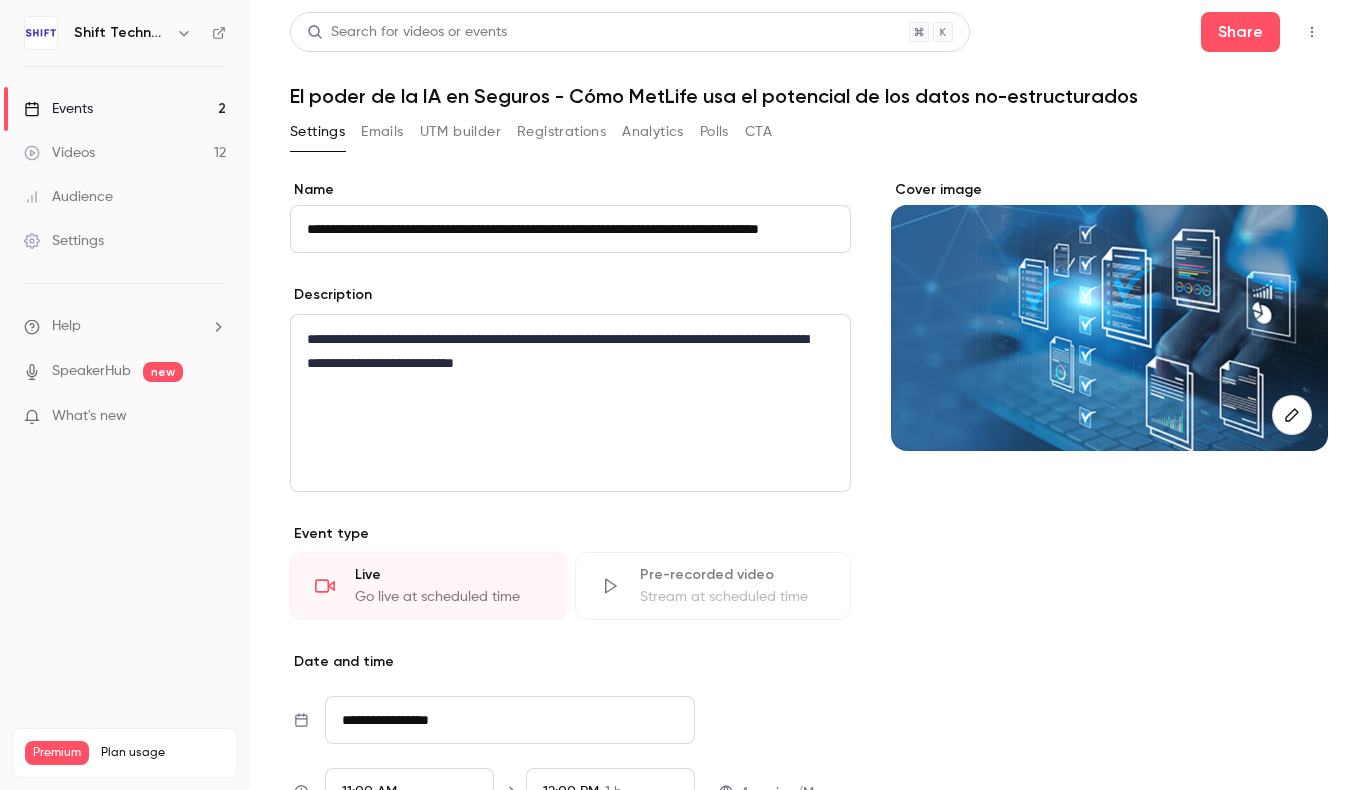 scroll, scrollTop: 0, scrollLeft: 68, axis: horizontal 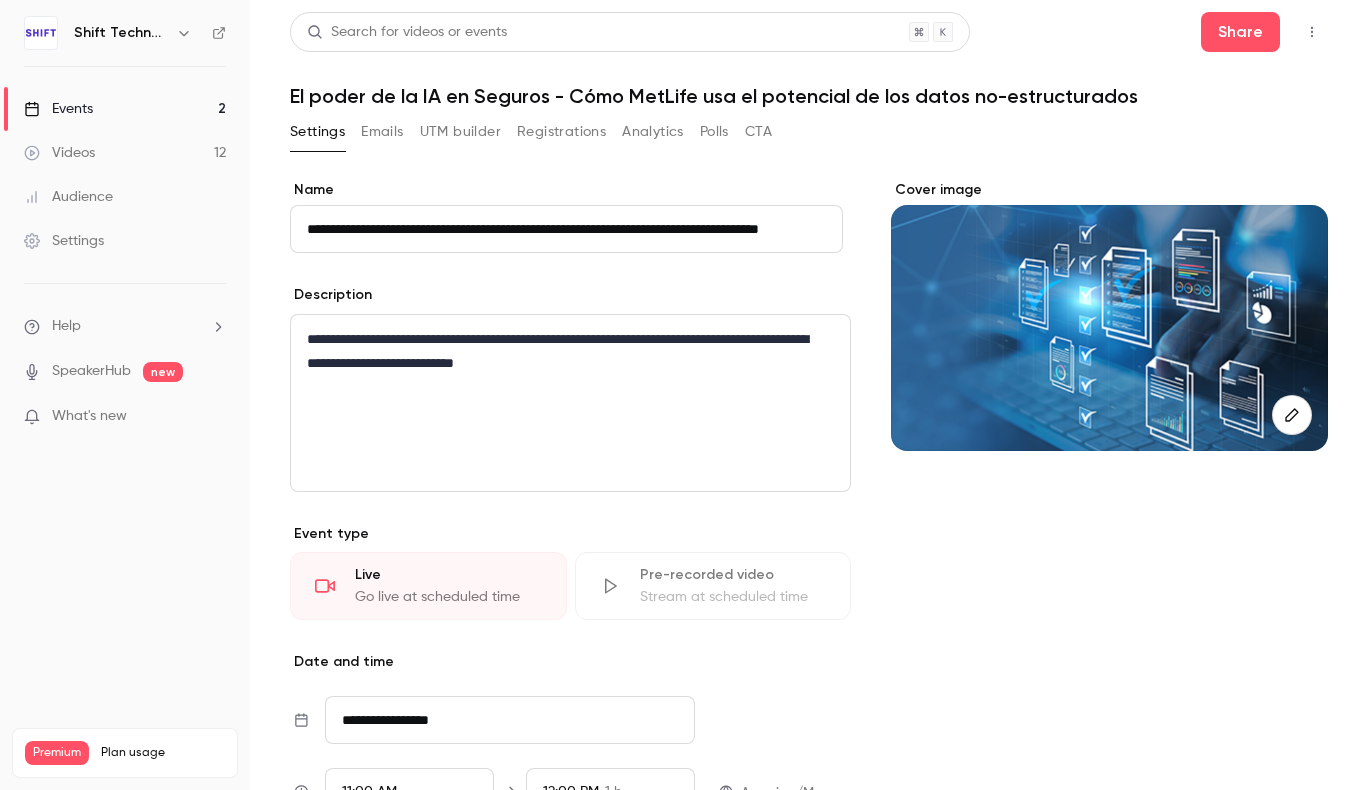 click on "Events 2" at bounding box center [125, 109] 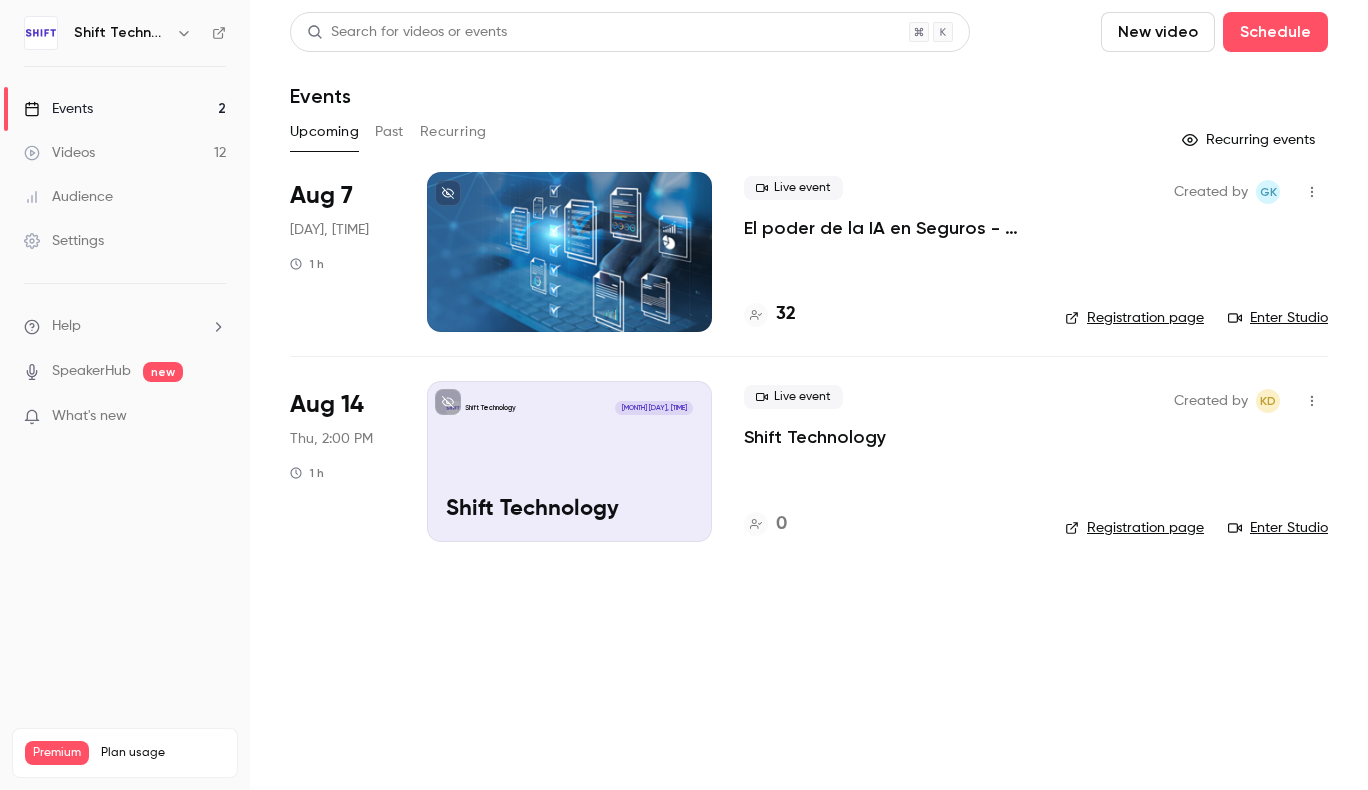 click on "Live event El poder de la IA en Seguros - Cómo MetLife usa el potencial de los datos no-estructurados 32" at bounding box center [888, 252] 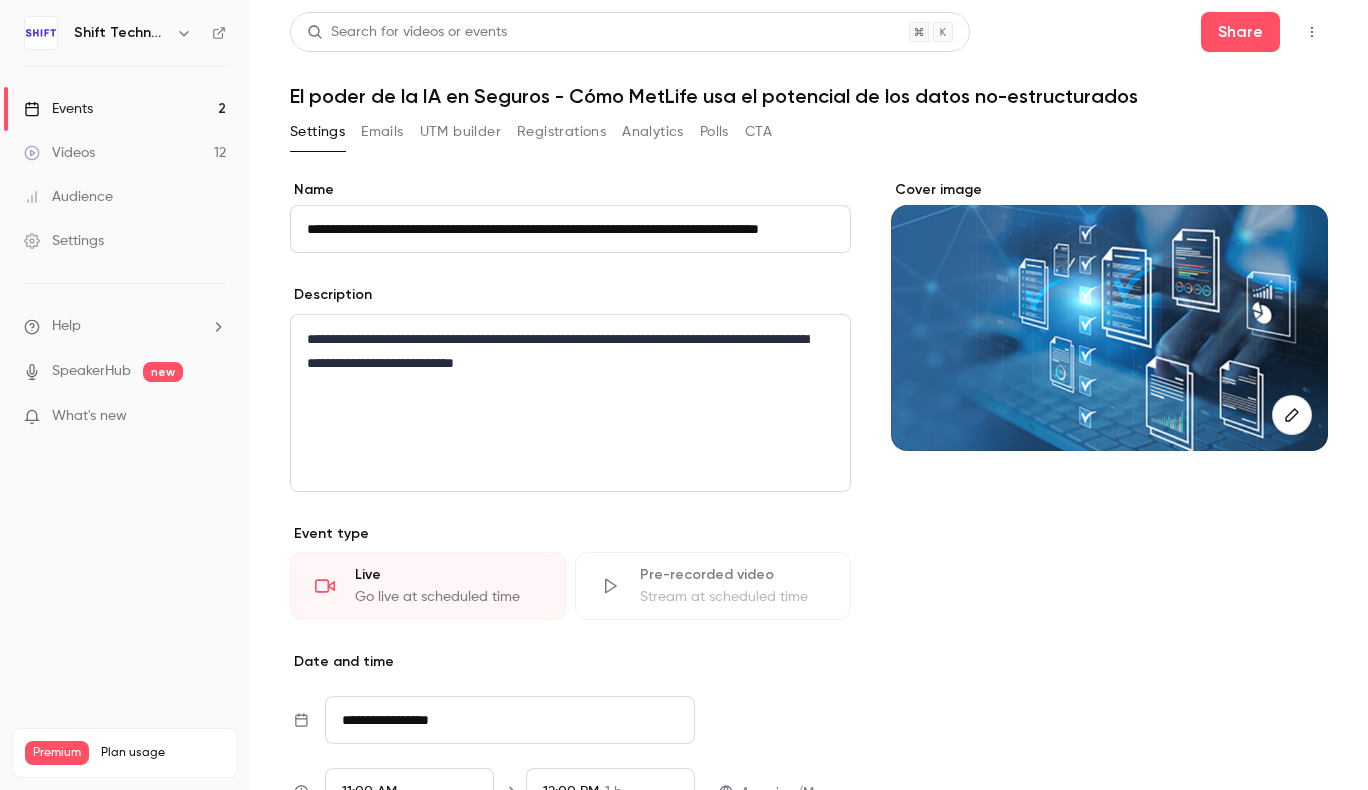 scroll, scrollTop: 0, scrollLeft: 68, axis: horizontal 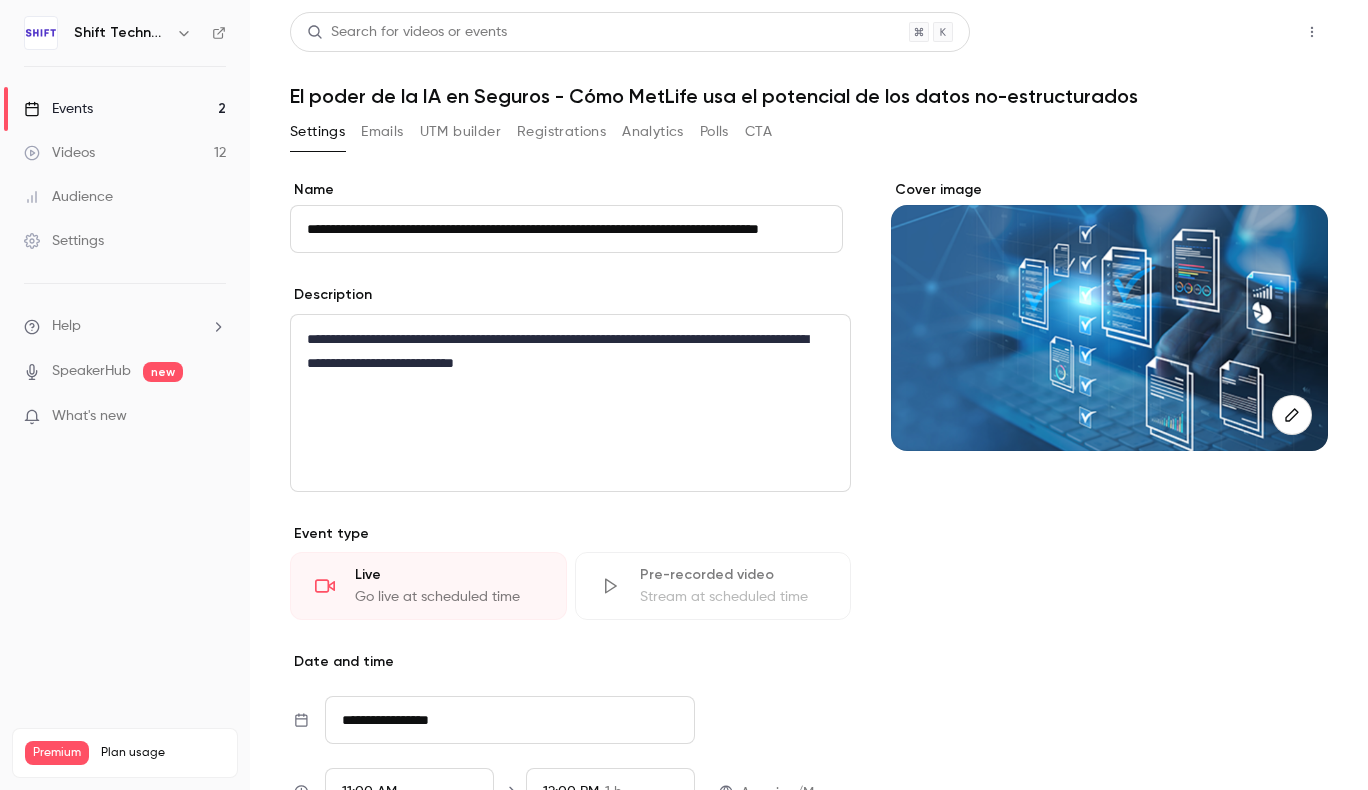 click on "Share" at bounding box center [1240, 32] 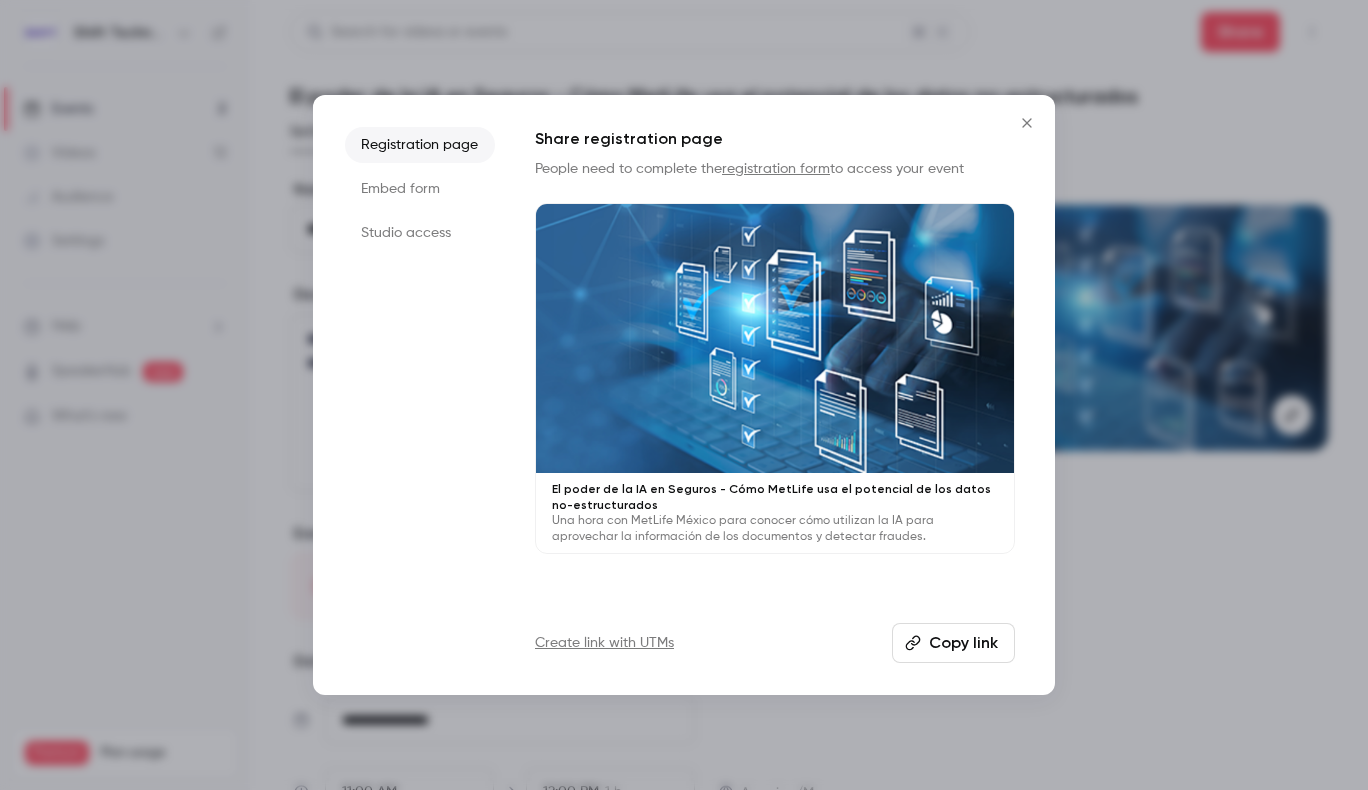 click on "Copy link" at bounding box center (953, 643) 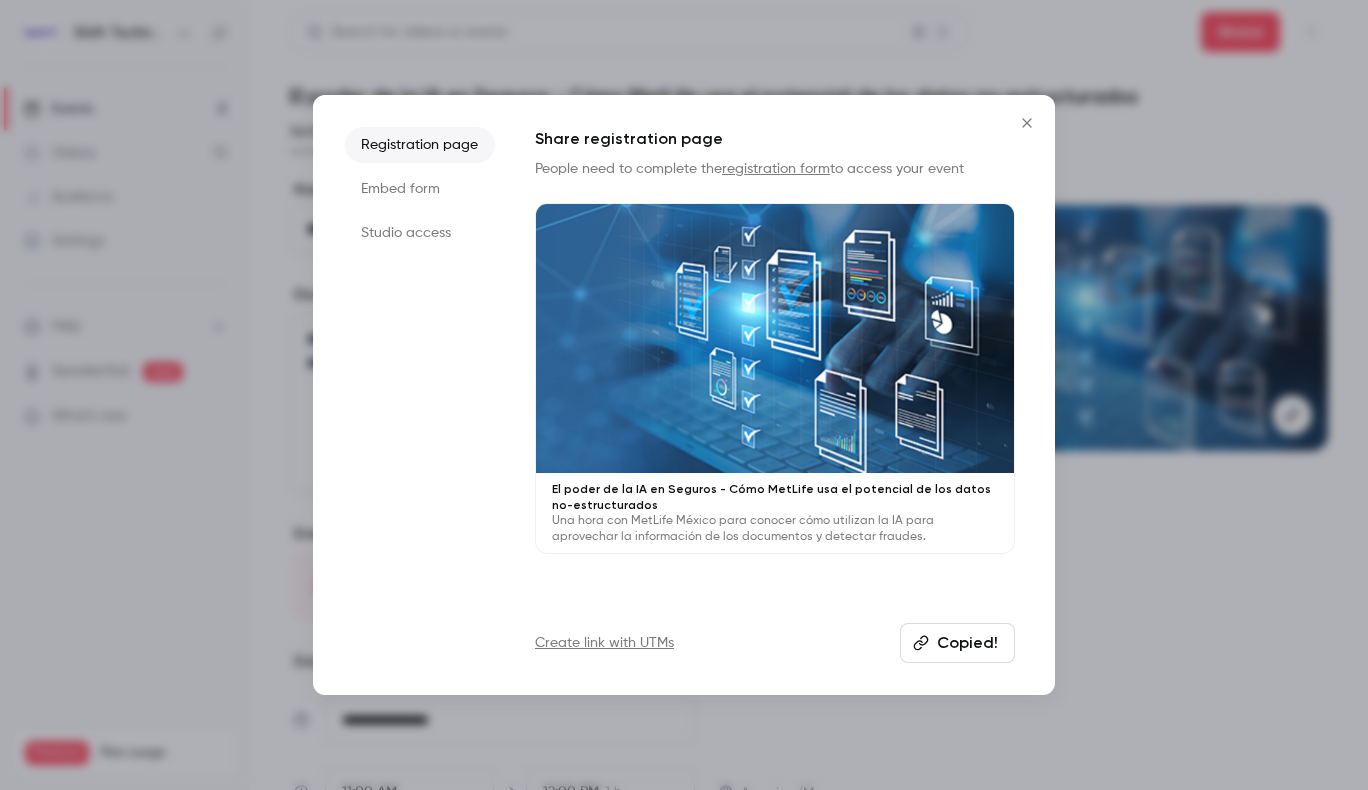 click on "Studio access" at bounding box center [420, 233] 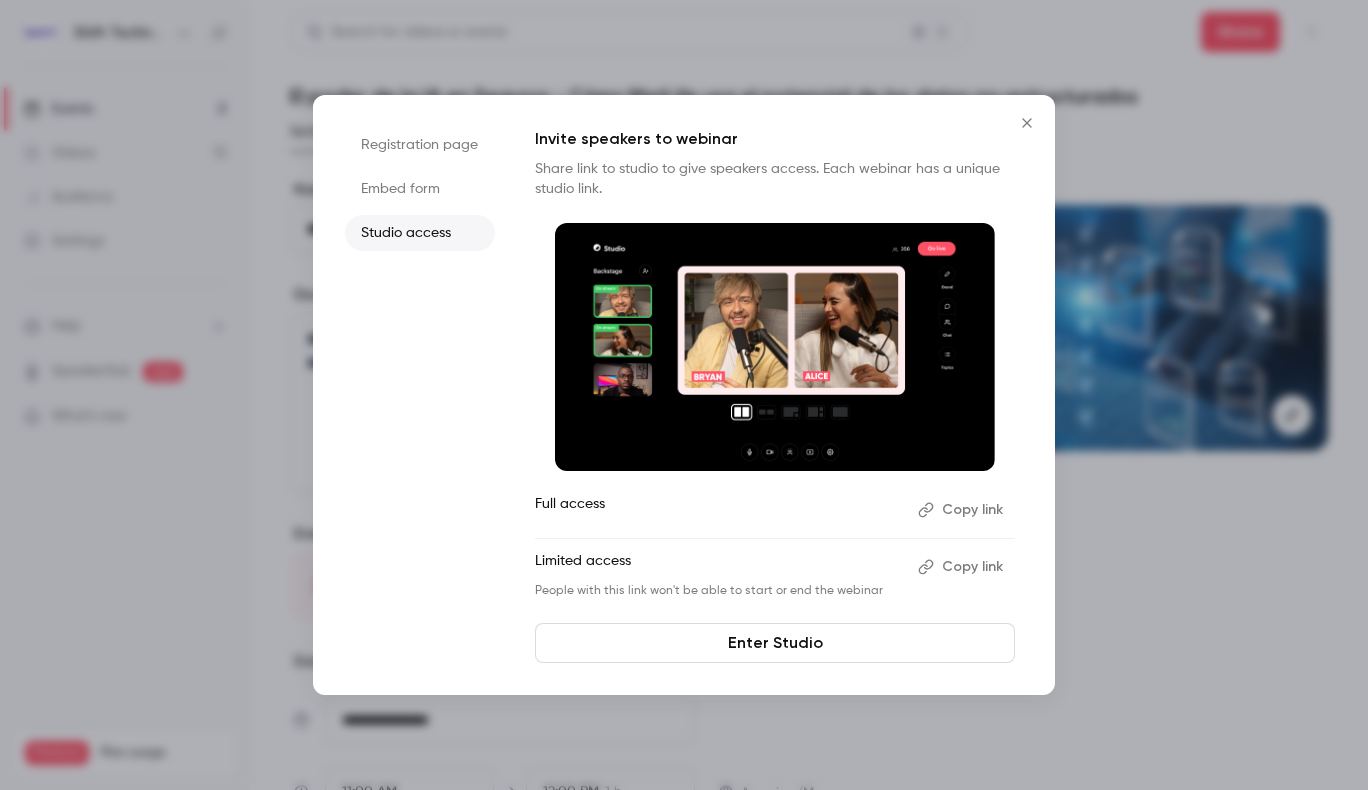 click on "Copy link" at bounding box center [962, 510] 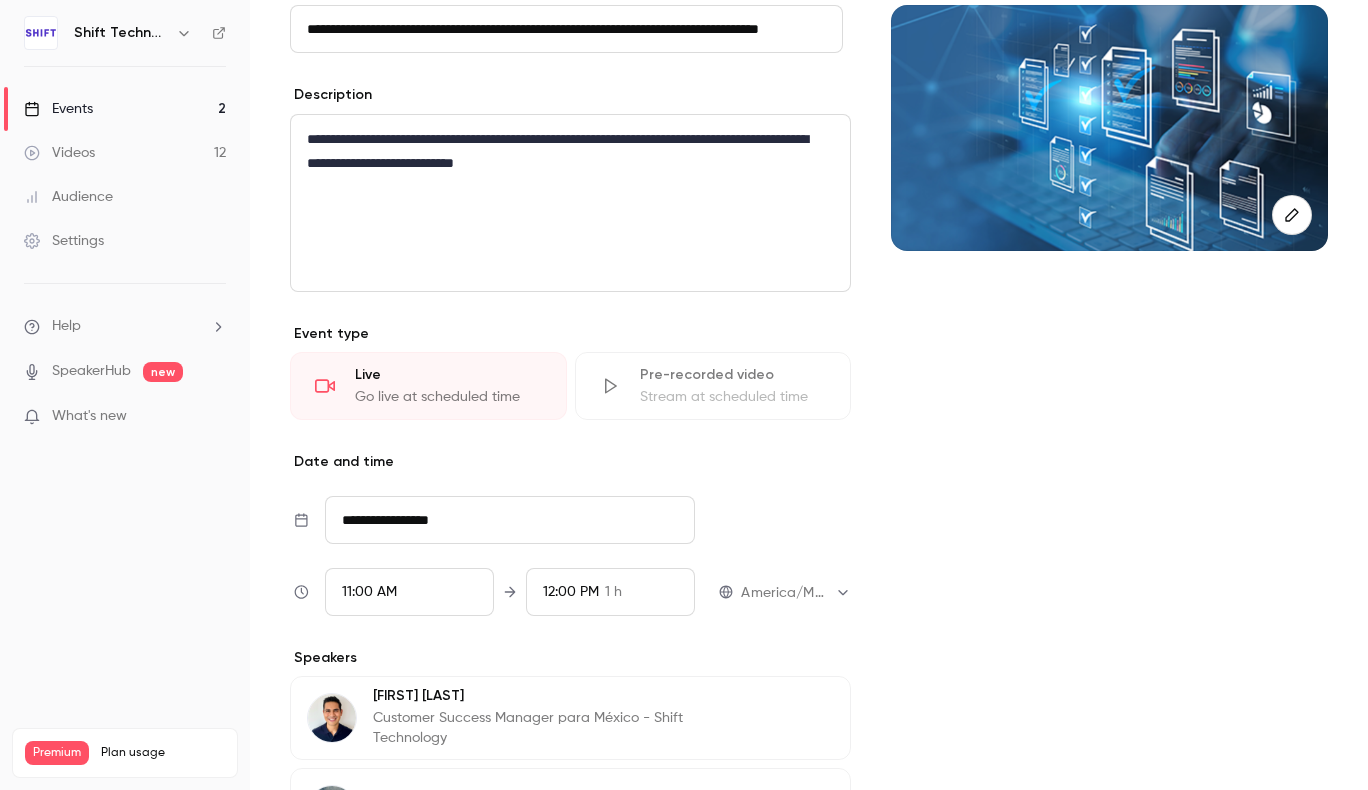 scroll, scrollTop: 612, scrollLeft: 0, axis: vertical 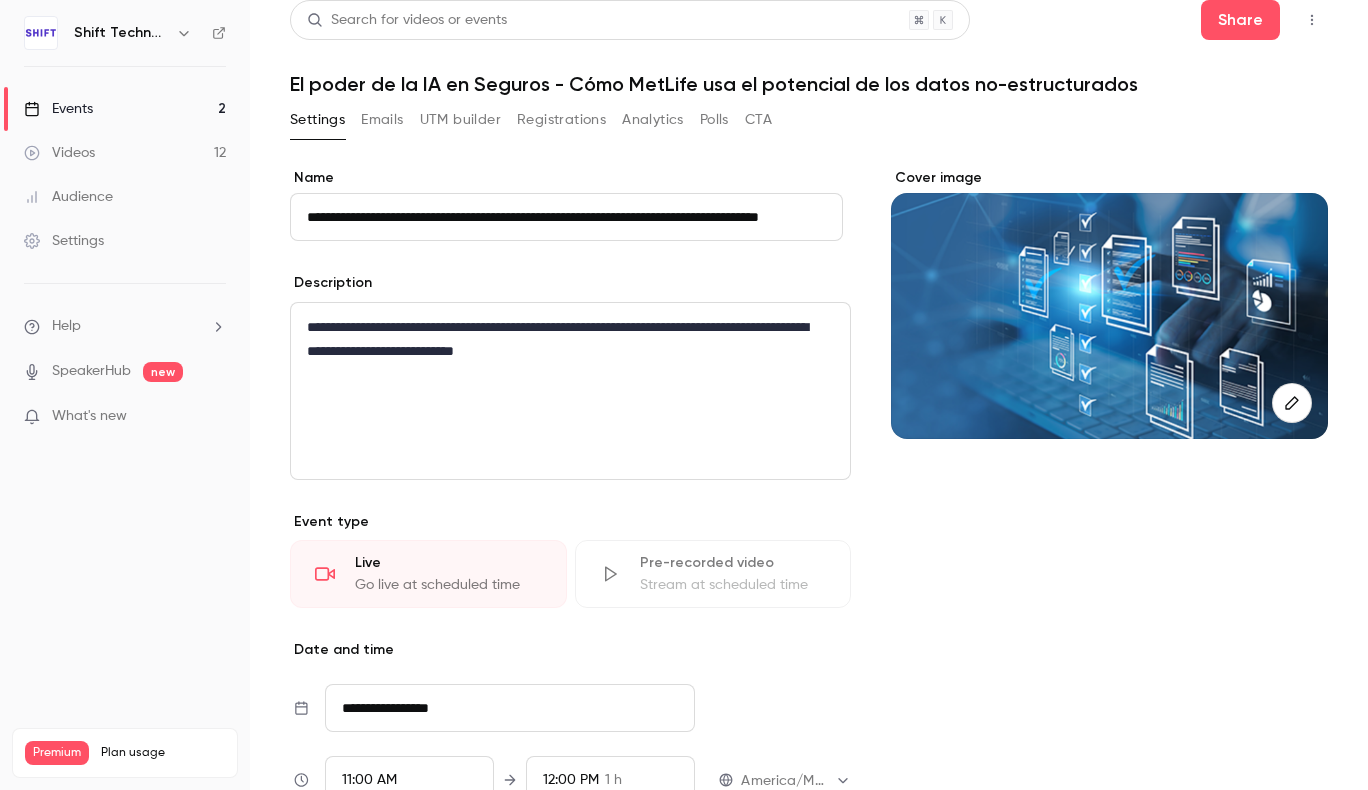 click on "Events 2" at bounding box center (125, 109) 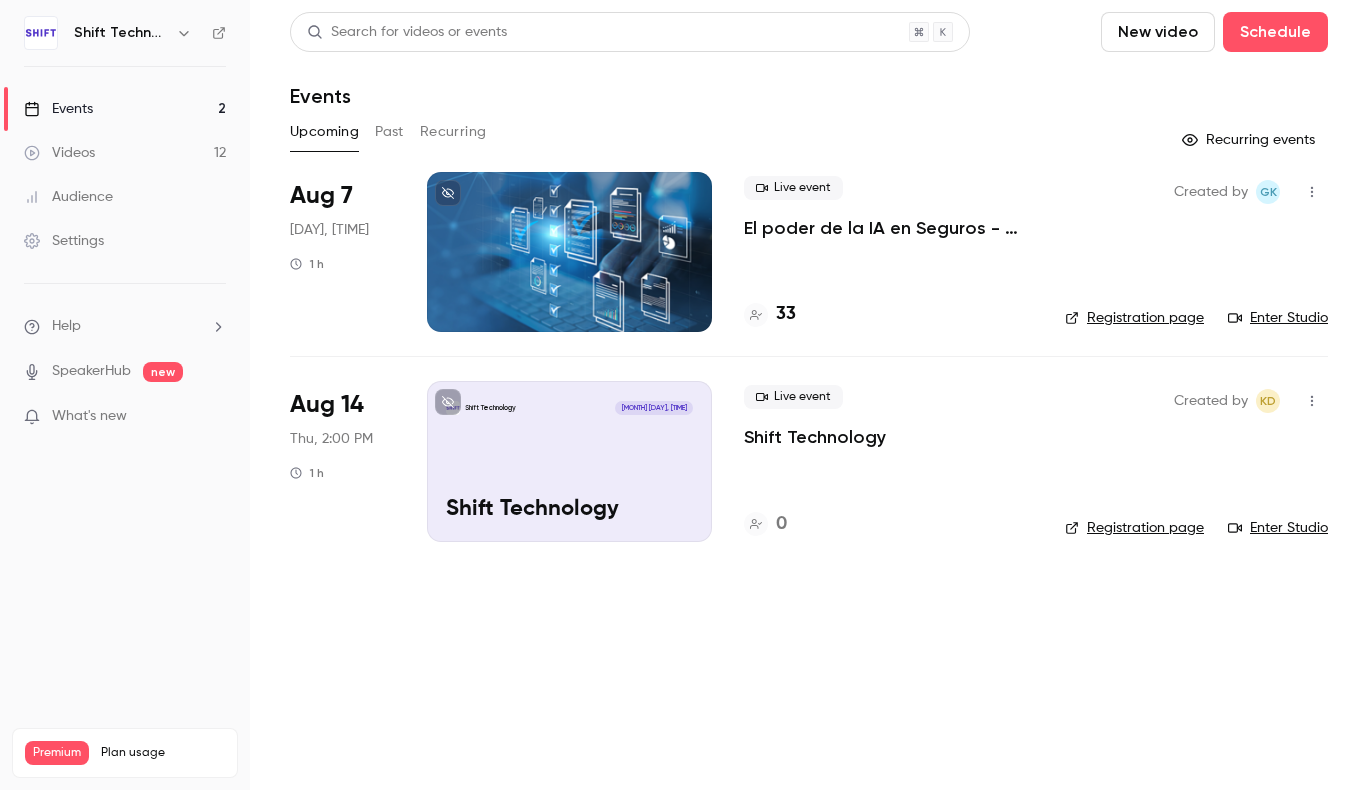 click on "El poder de la IA en Seguros - Cómo MetLife usa el potencial de los datos no-estructurados" at bounding box center (888, 228) 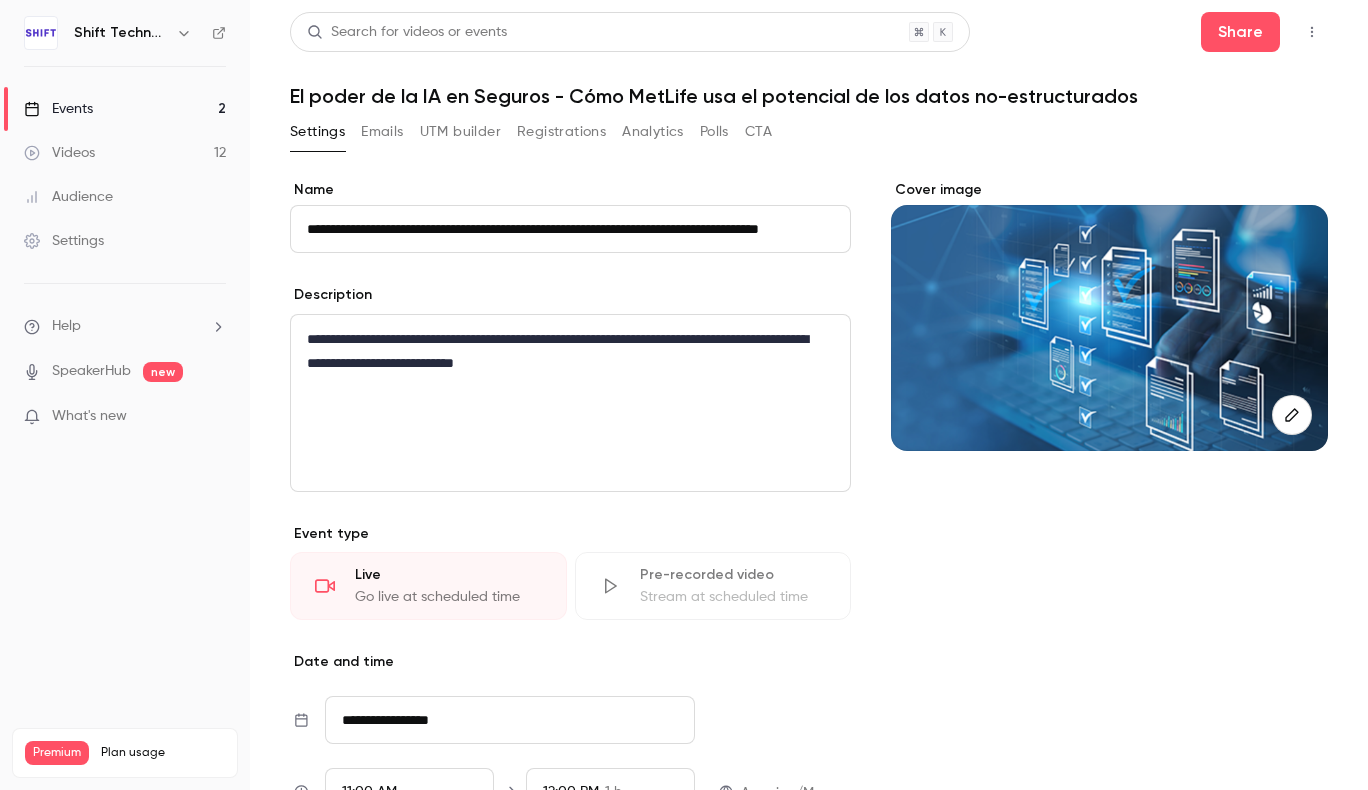 scroll, scrollTop: 0, scrollLeft: 68, axis: horizontal 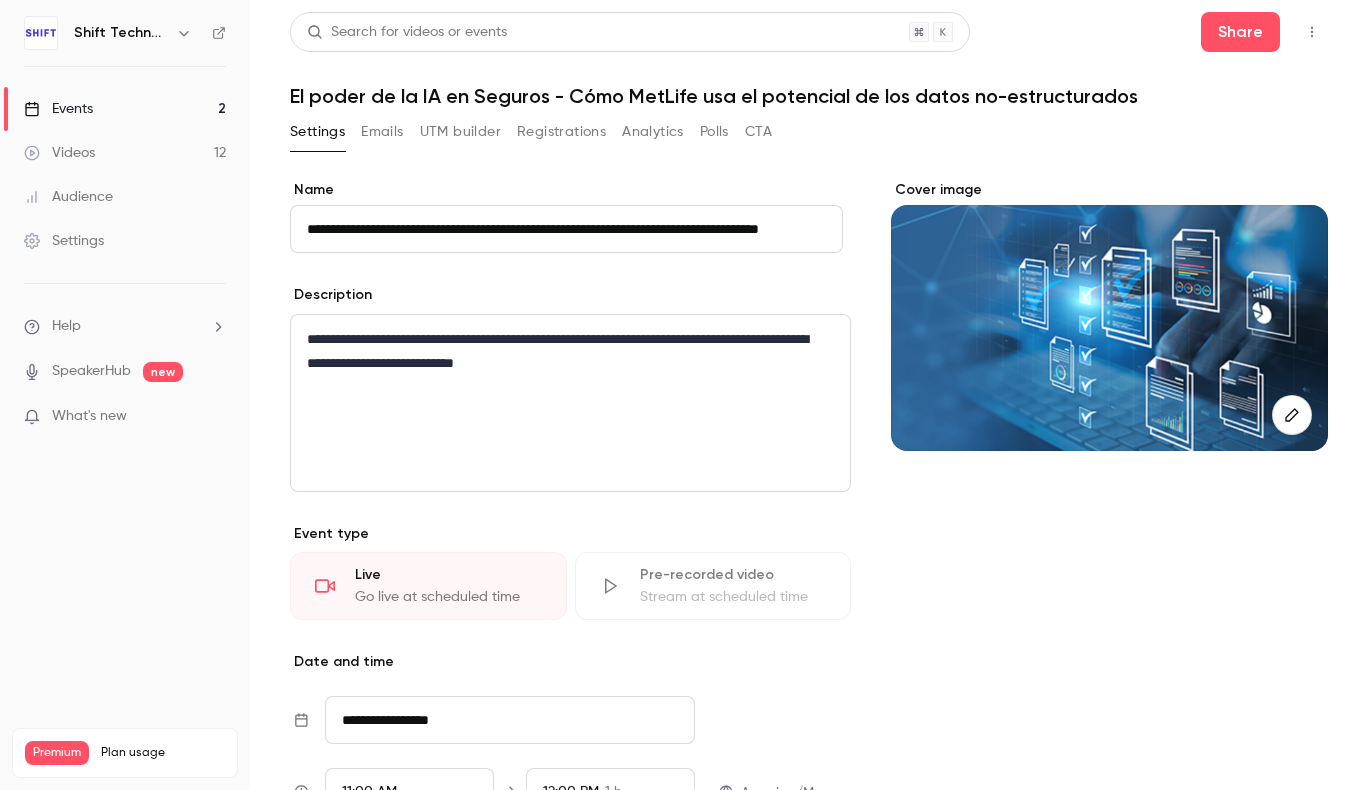 click on "Events 2" at bounding box center (125, 109) 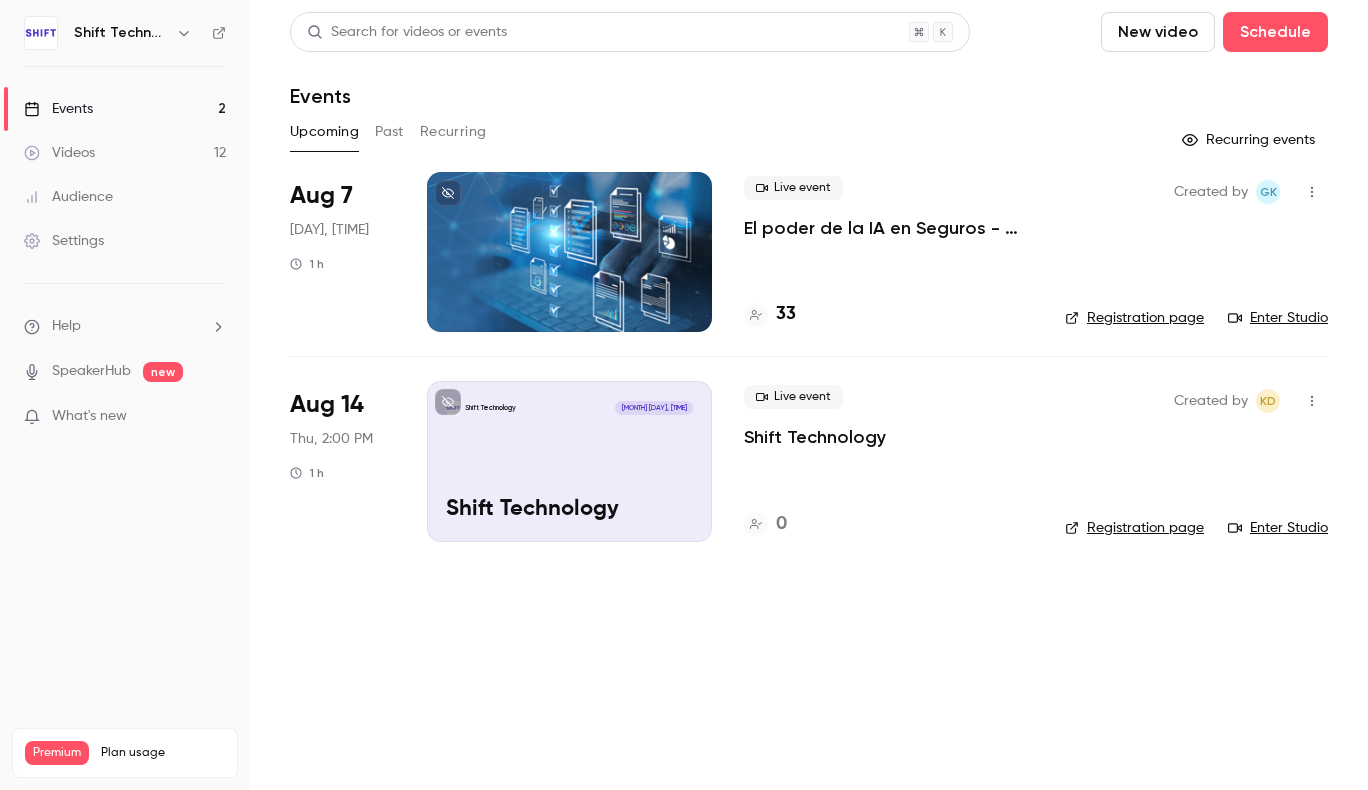 click at bounding box center [569, 252] 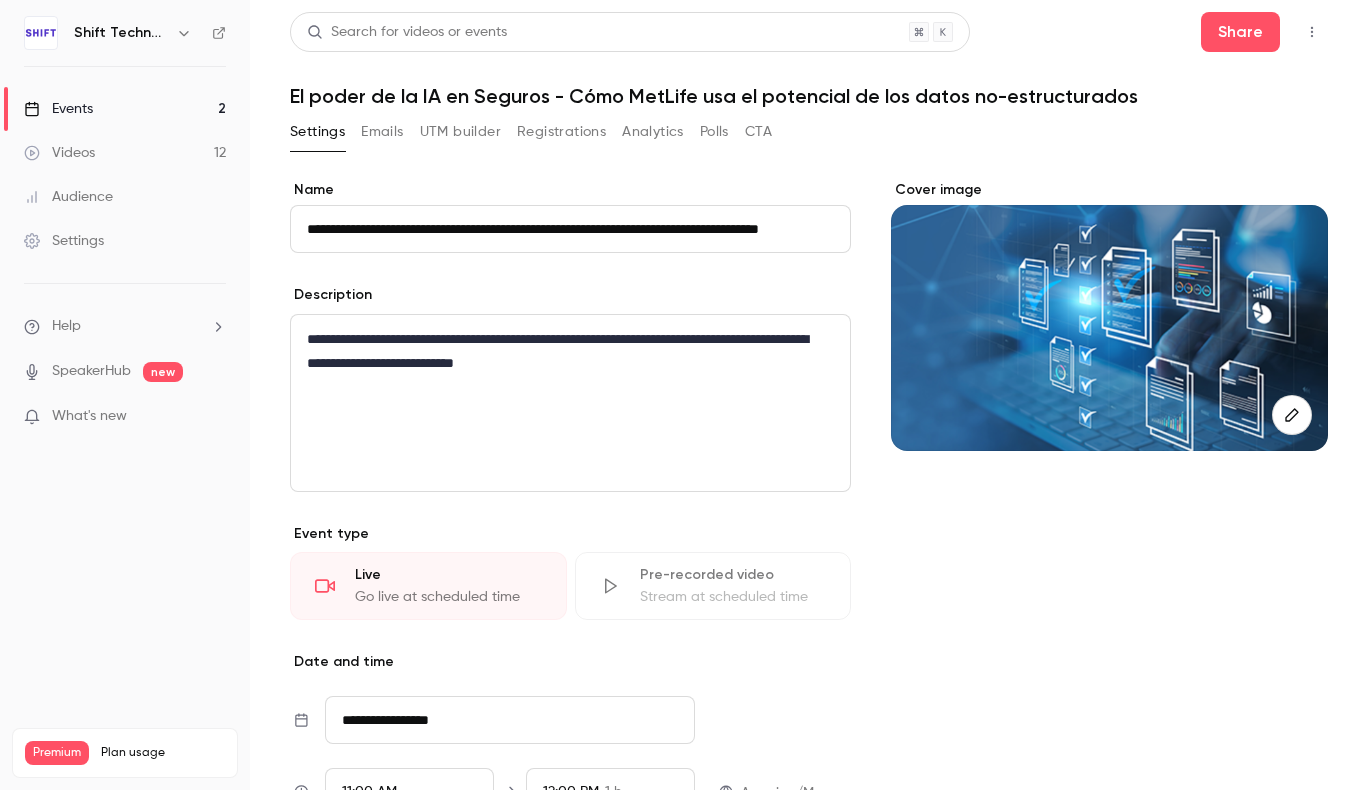 scroll, scrollTop: 0, scrollLeft: 68, axis: horizontal 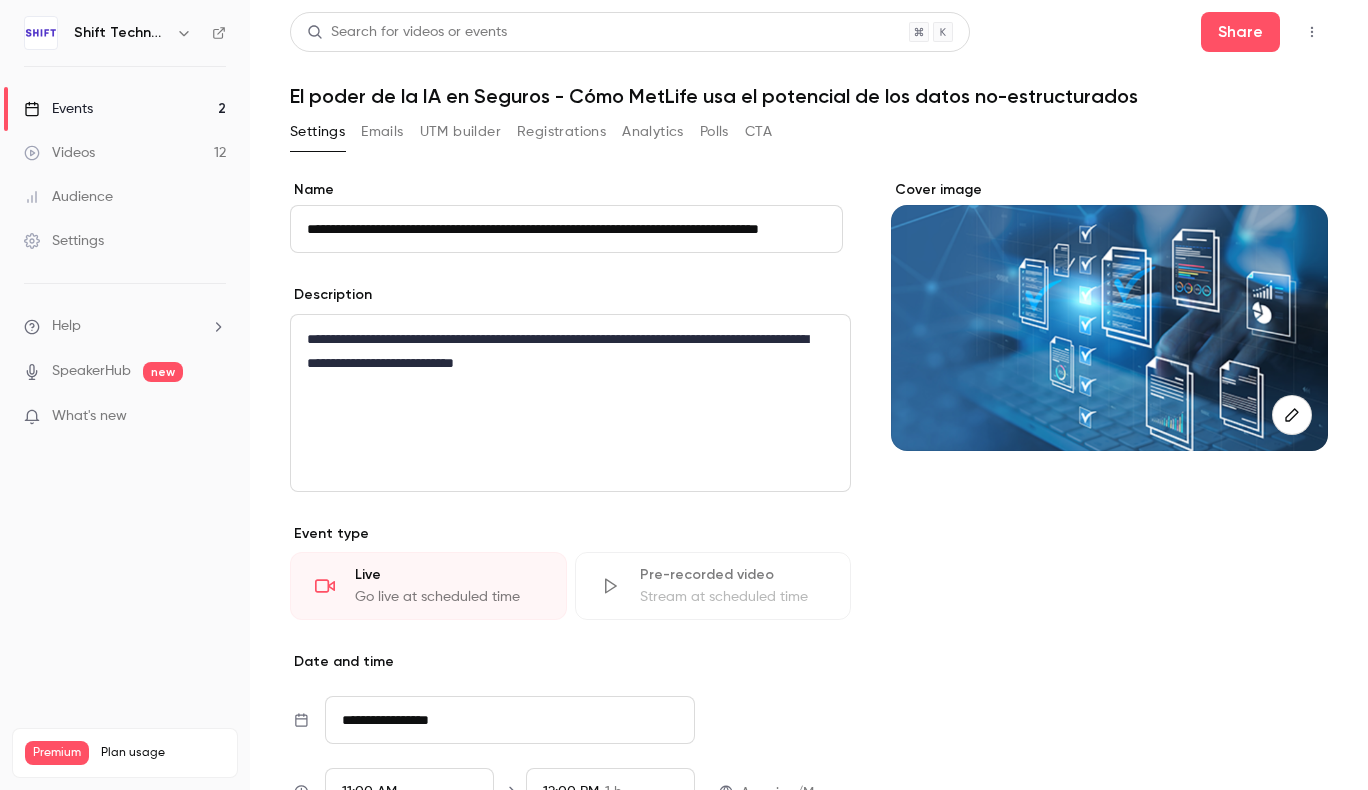 click on "Emails" at bounding box center [382, 132] 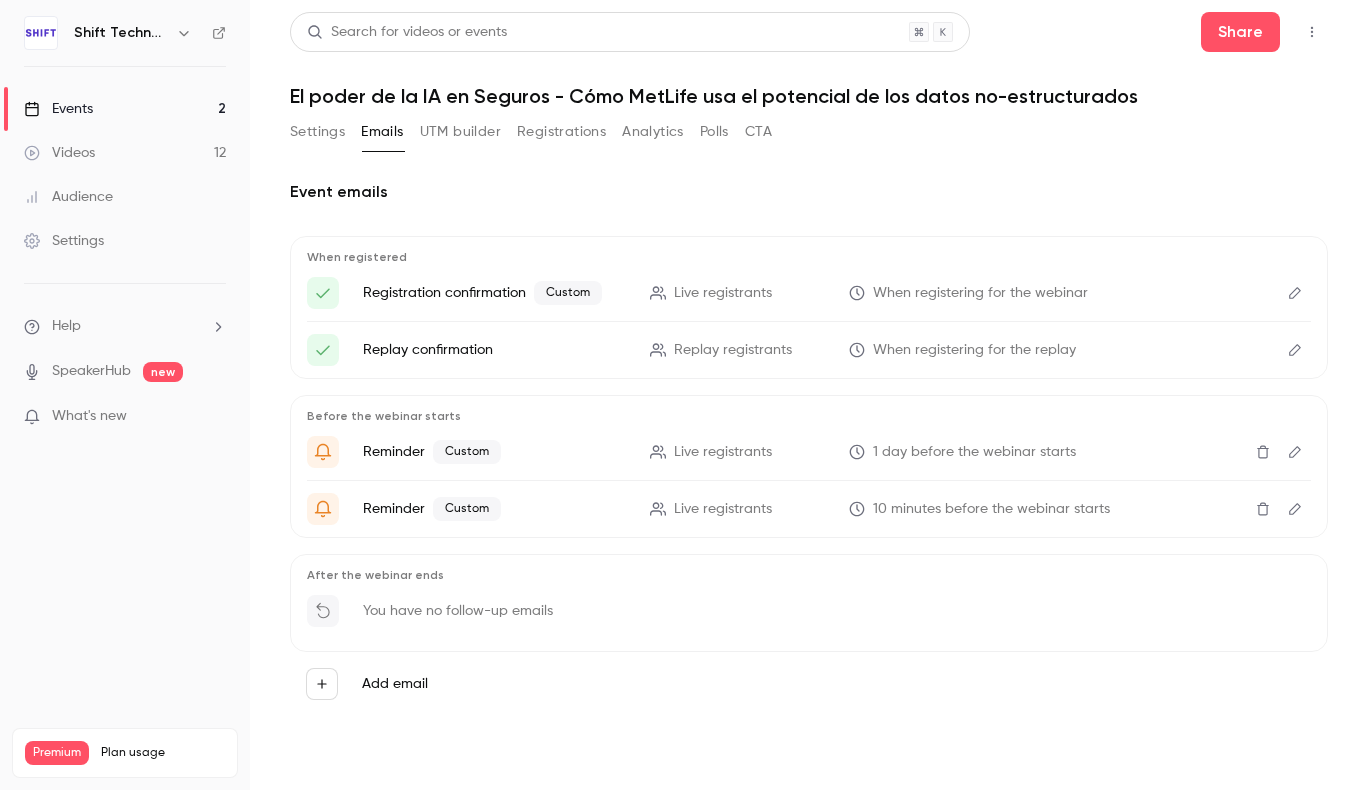 click 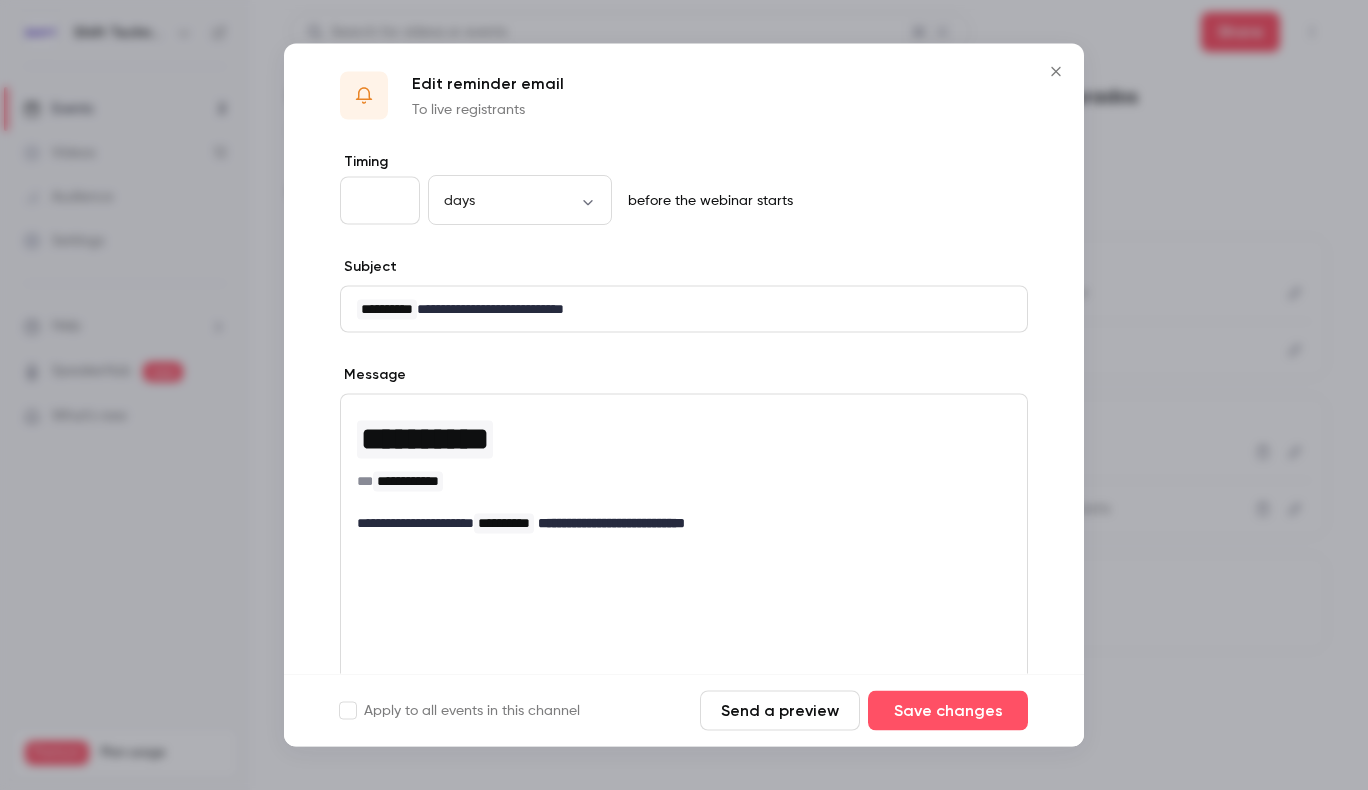 scroll, scrollTop: 0, scrollLeft: 0, axis: both 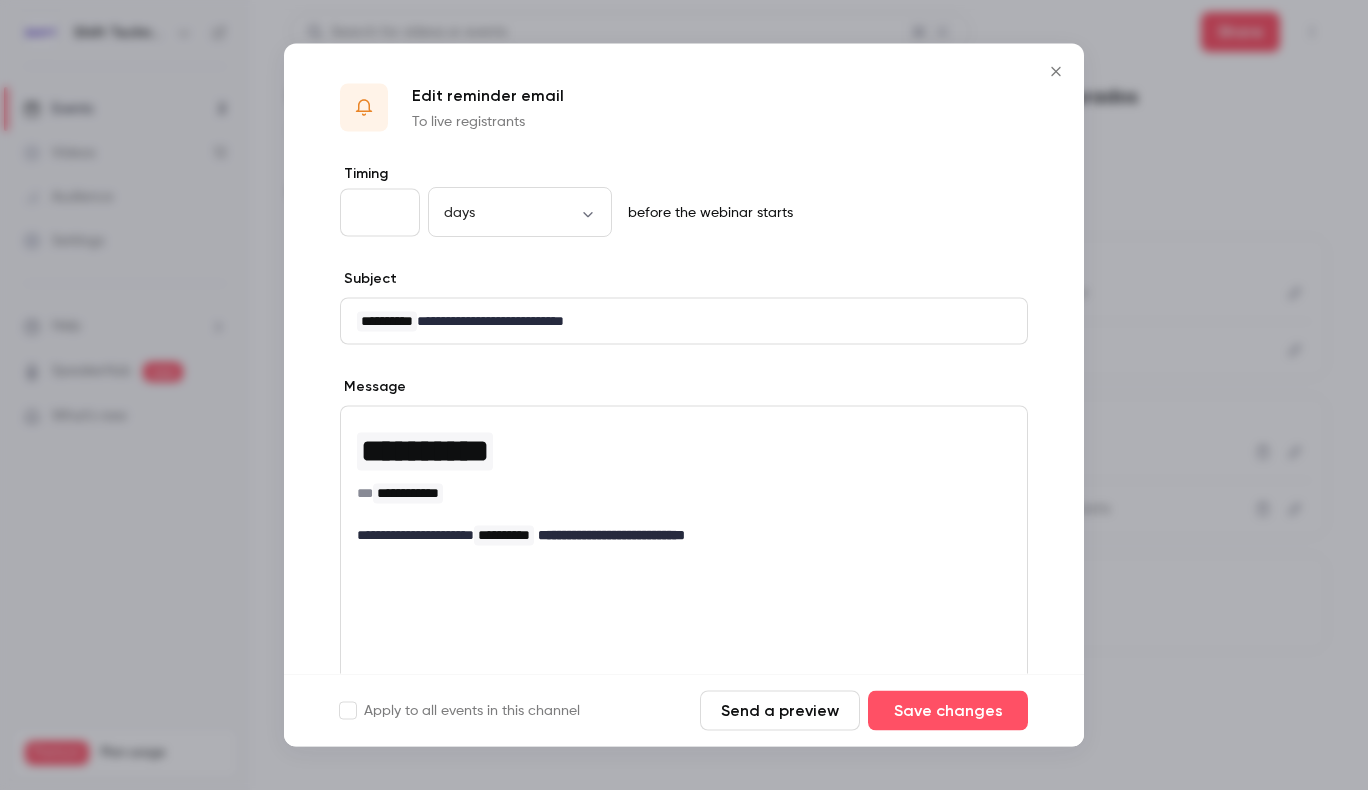 click 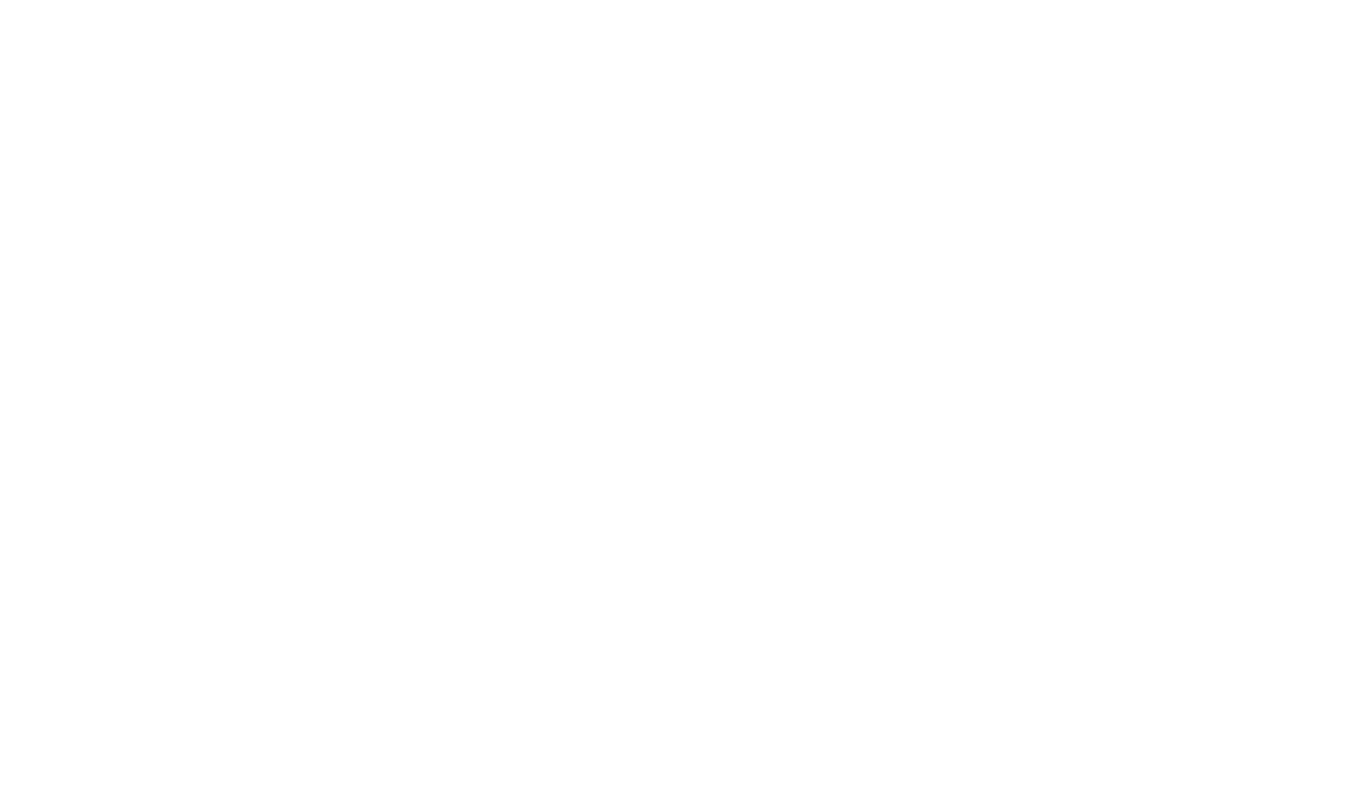 scroll, scrollTop: 0, scrollLeft: 0, axis: both 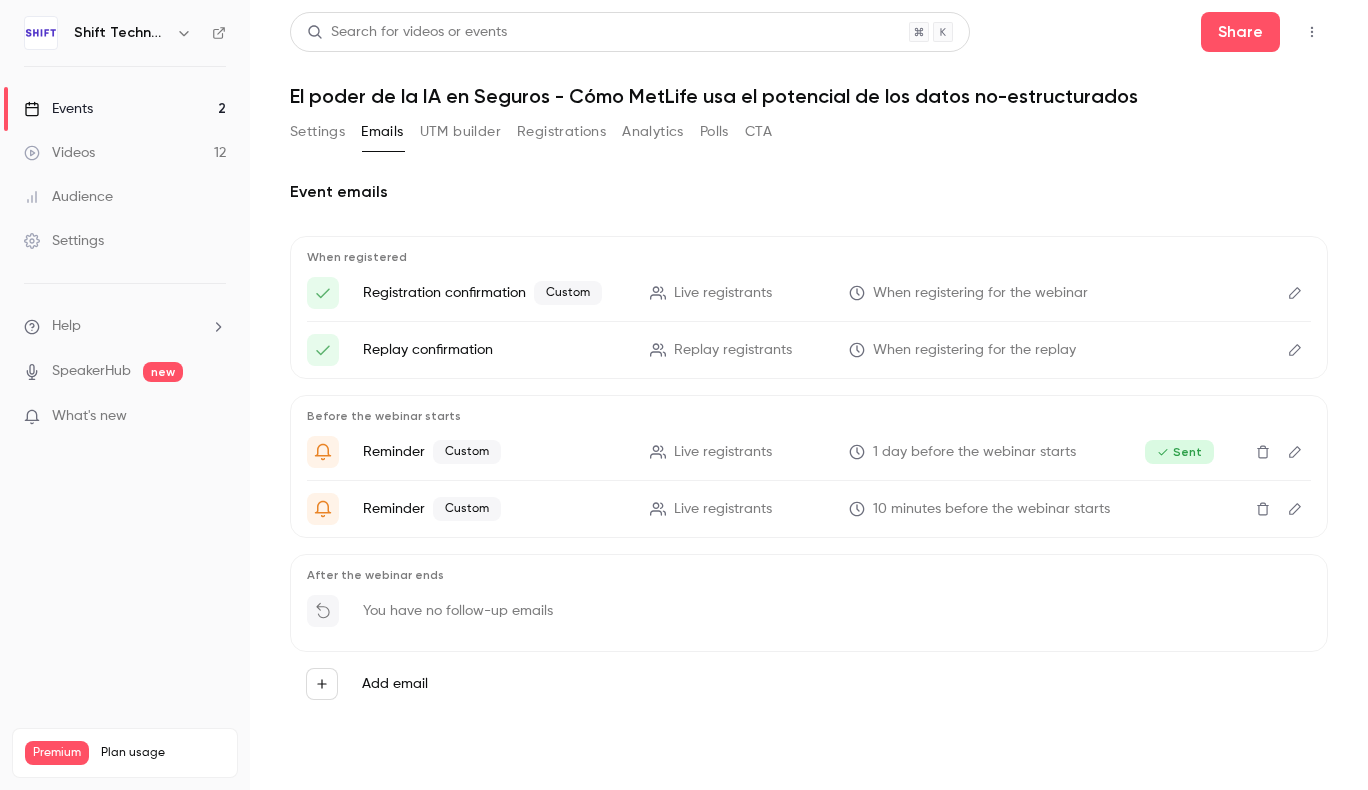 click 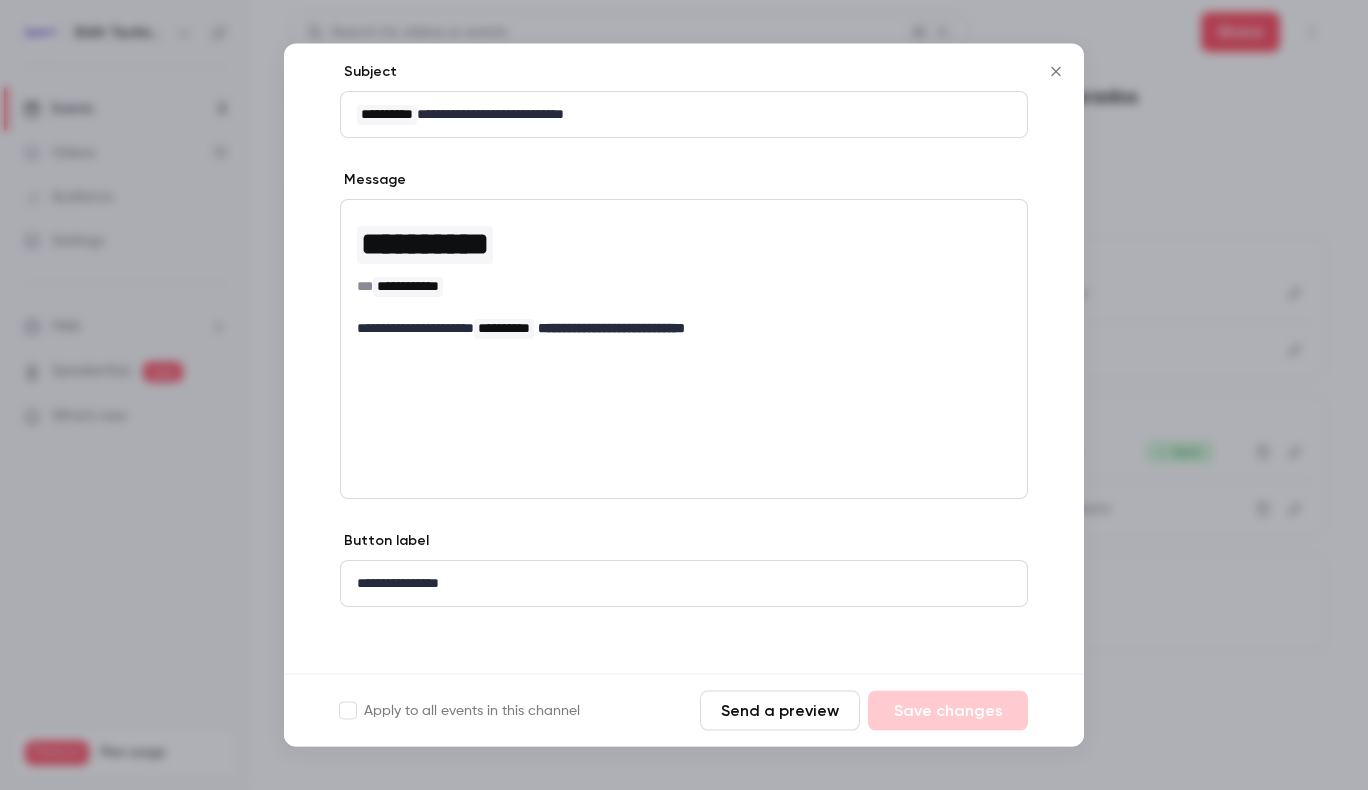 scroll, scrollTop: 212, scrollLeft: 0, axis: vertical 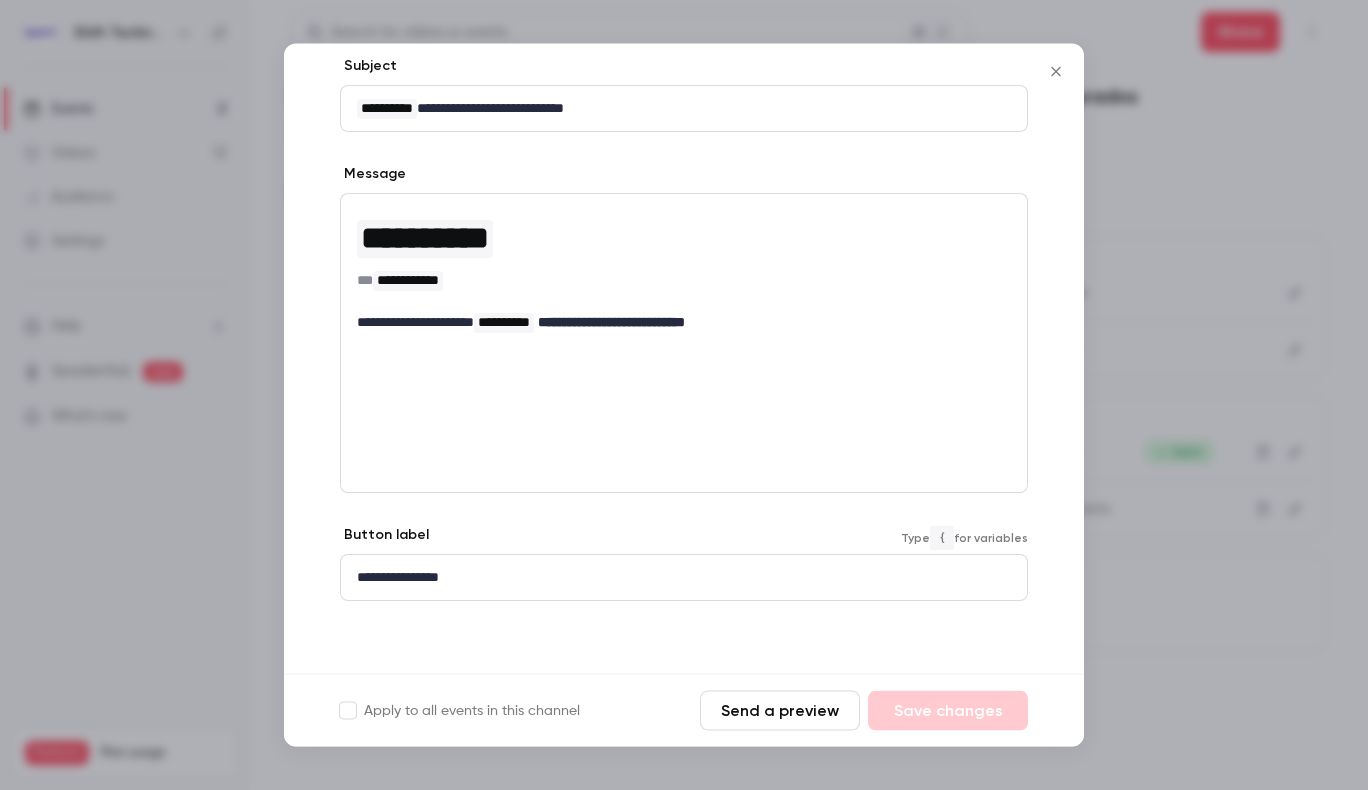 click on "**********" at bounding box center (676, 578) 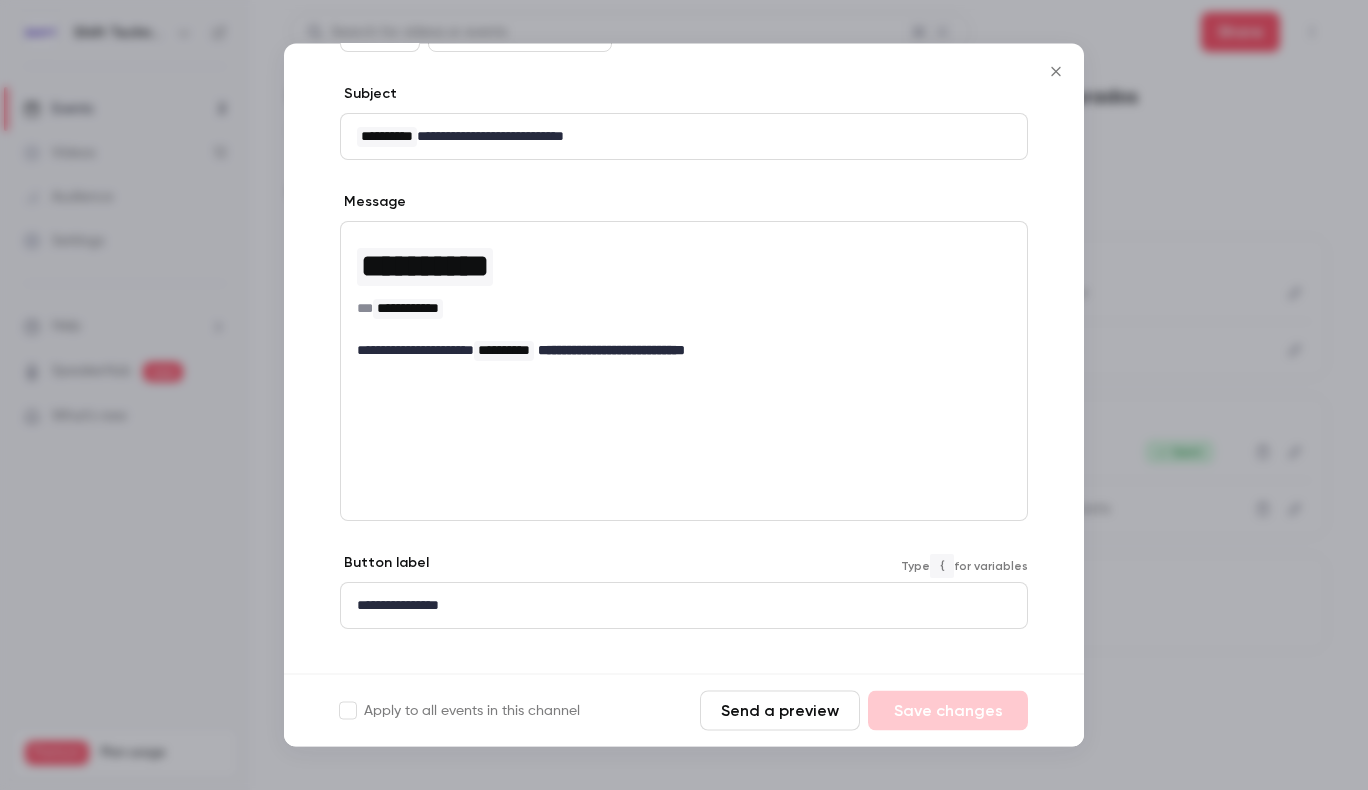 scroll, scrollTop: 182, scrollLeft: 0, axis: vertical 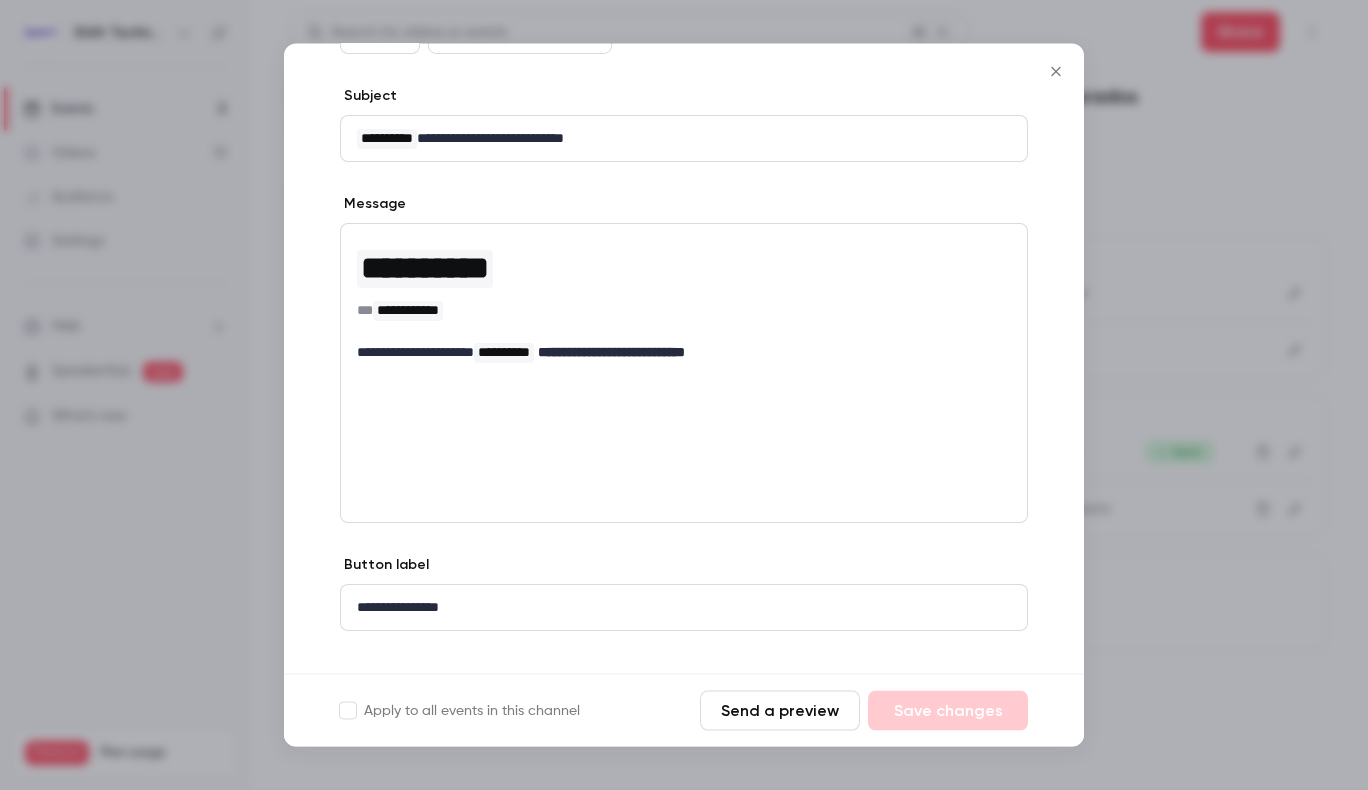 click 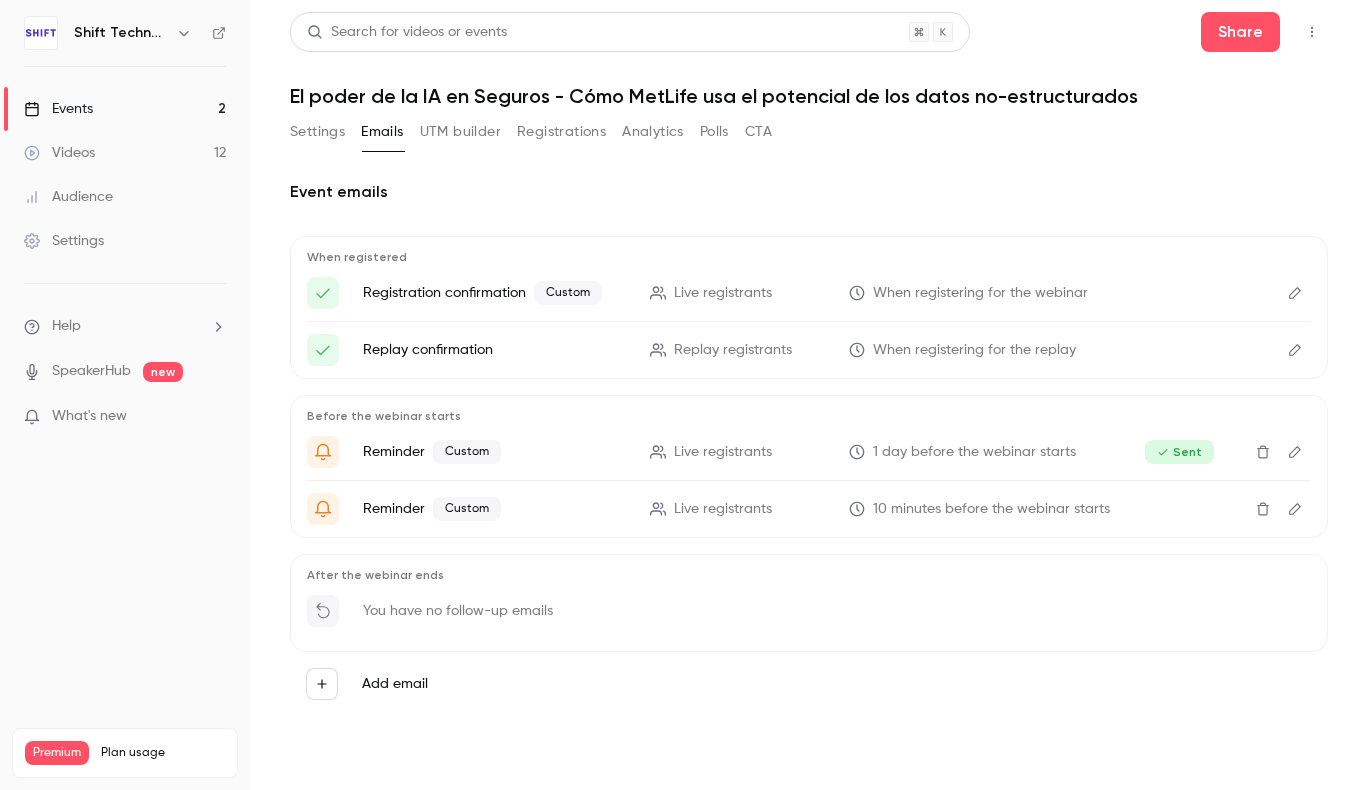 click 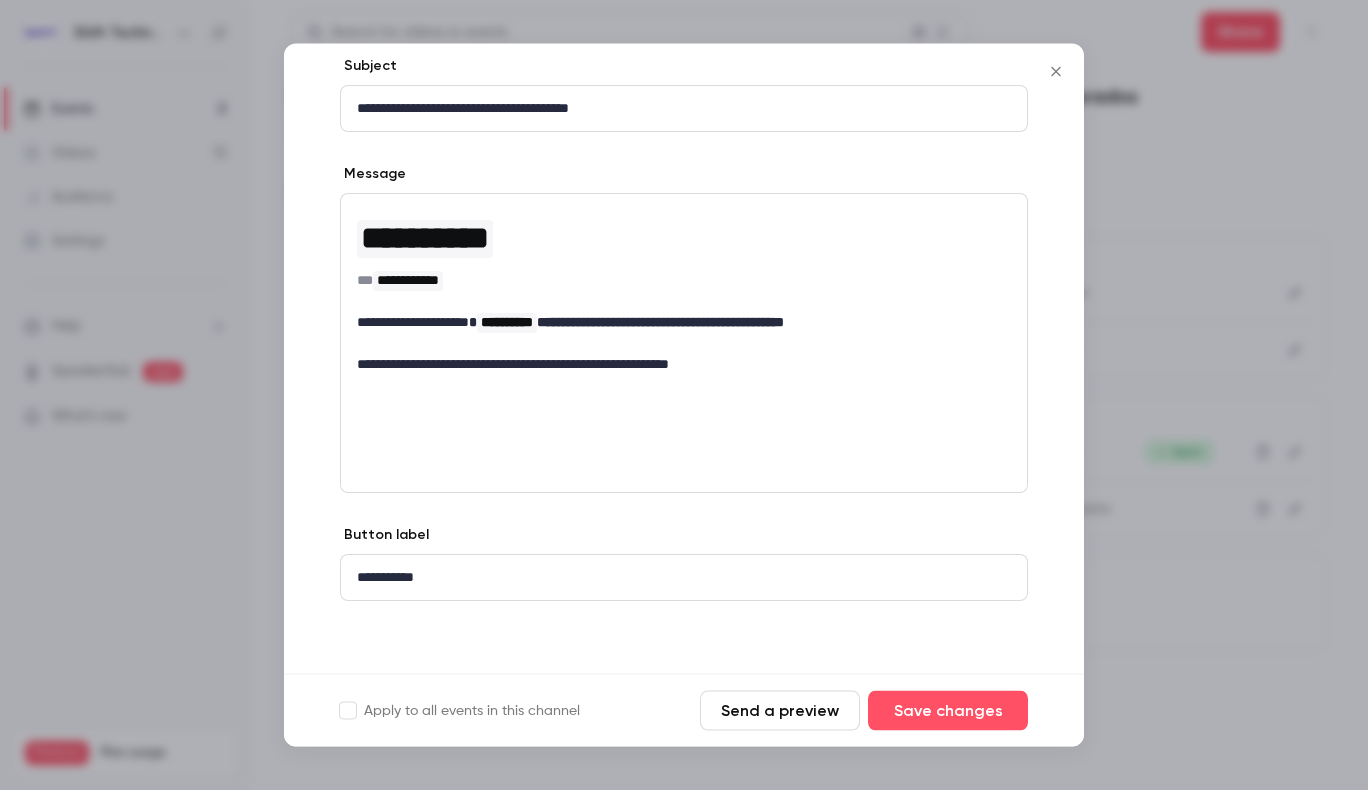 scroll, scrollTop: 0, scrollLeft: 0, axis: both 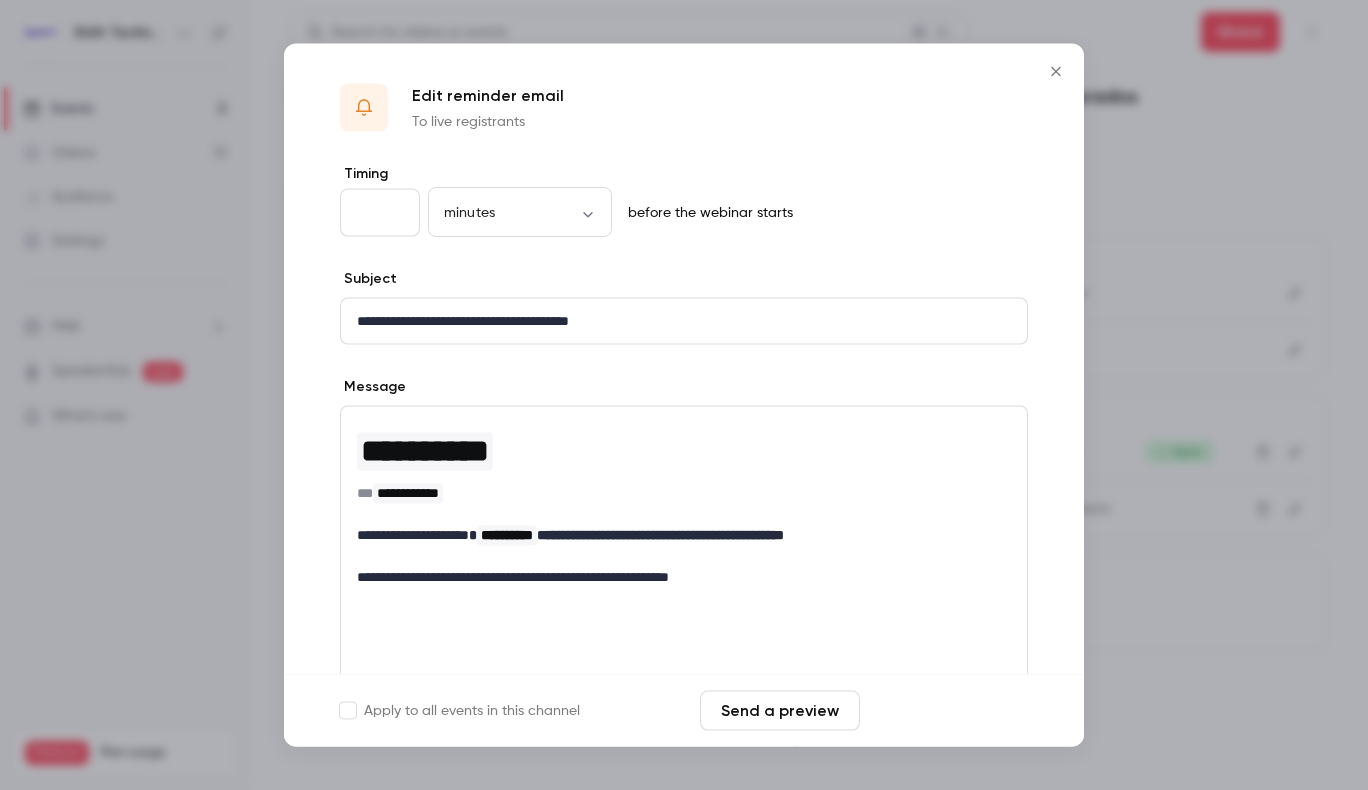 click on "Save changes" at bounding box center [948, 711] 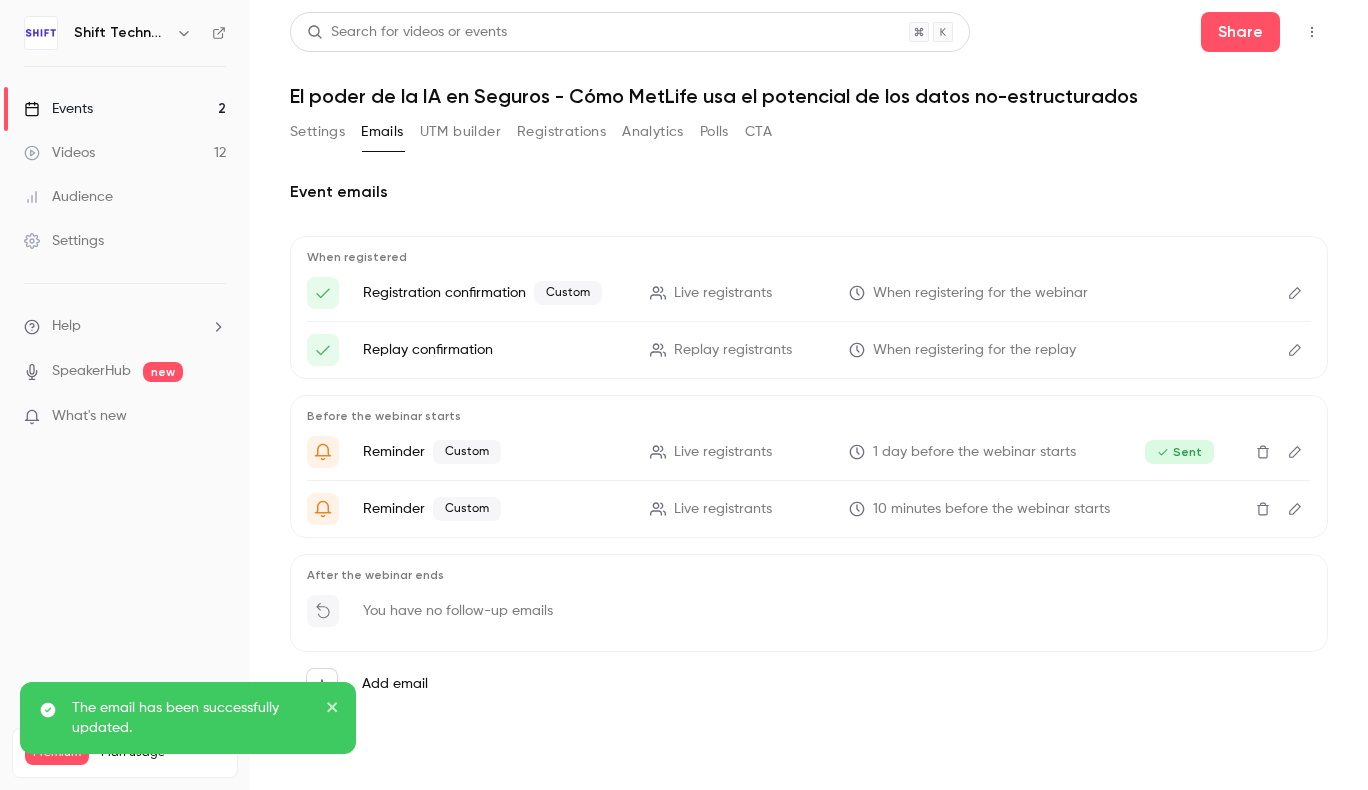 click 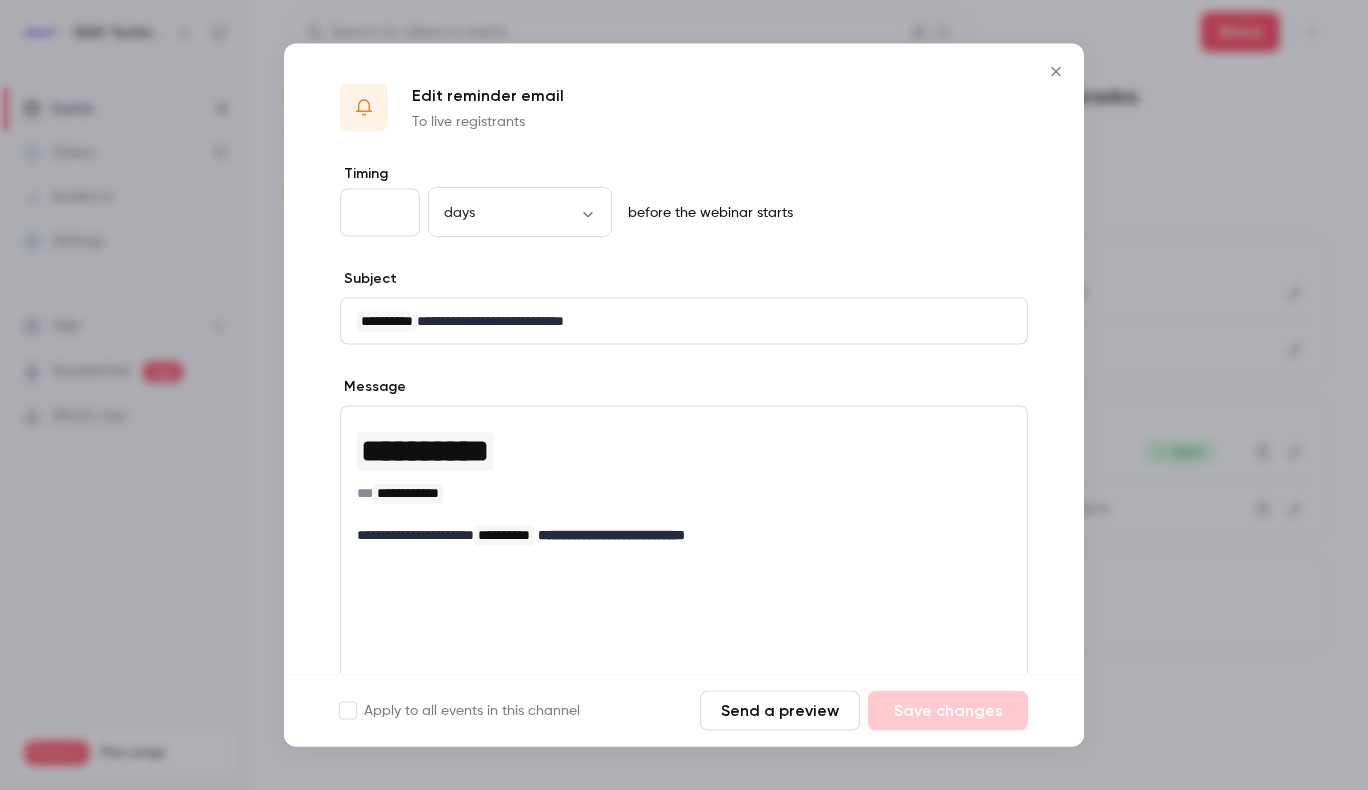click 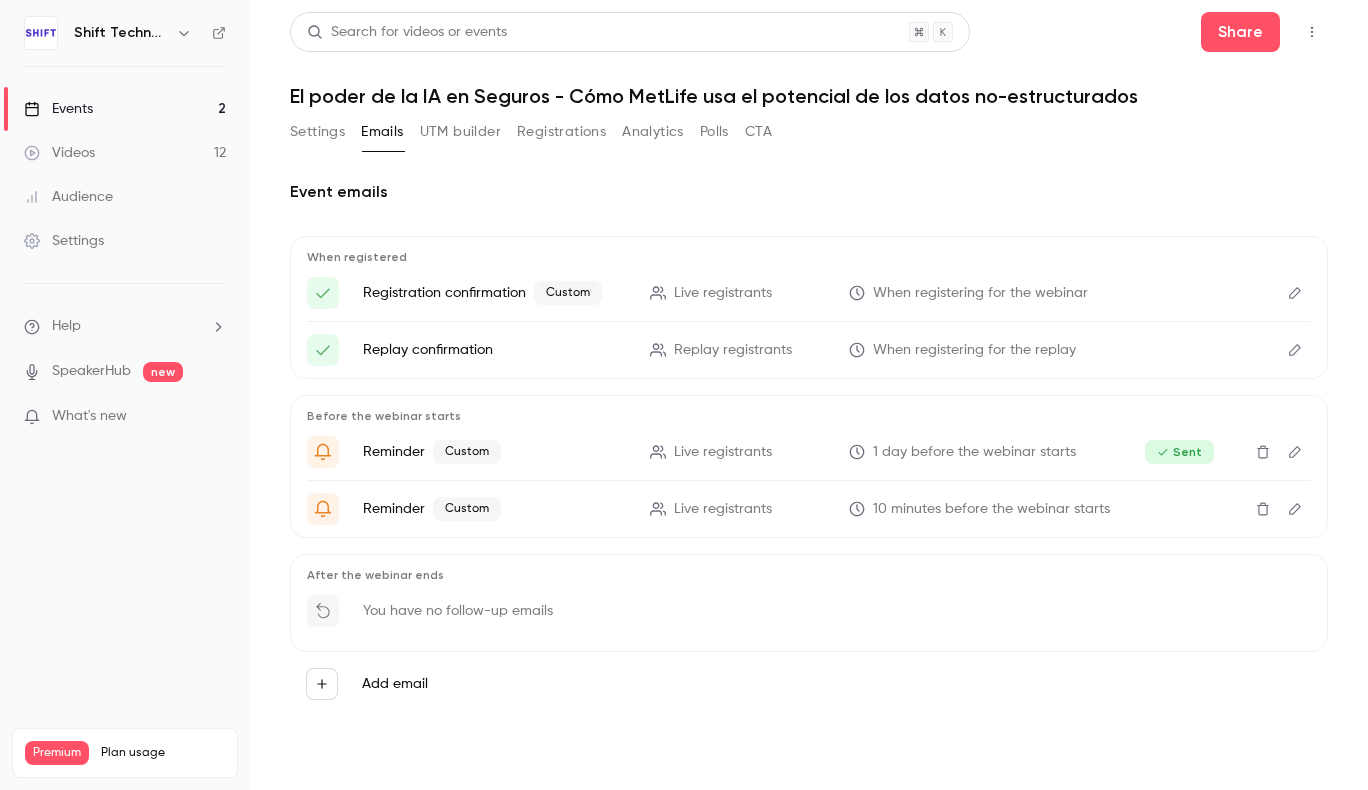 click at bounding box center [1295, 452] 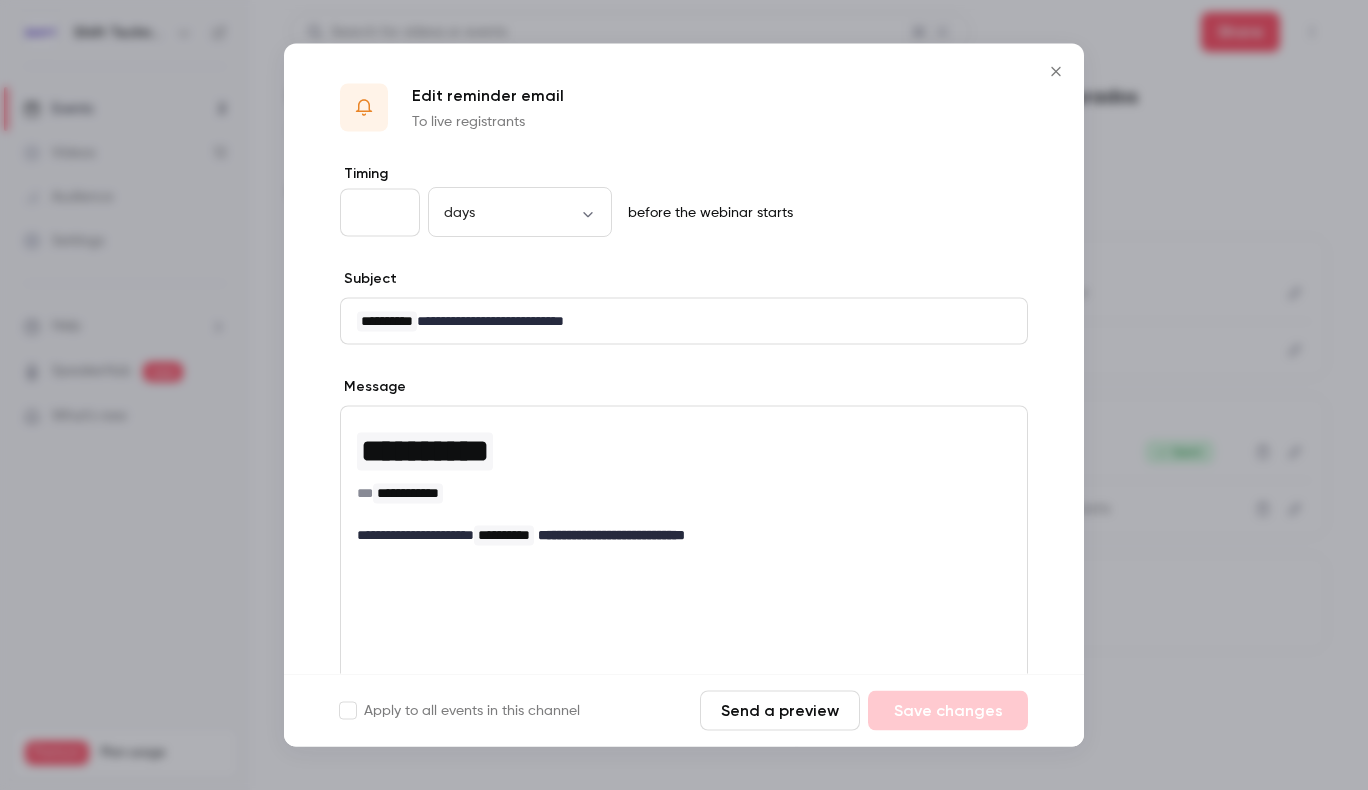scroll, scrollTop: 212, scrollLeft: 0, axis: vertical 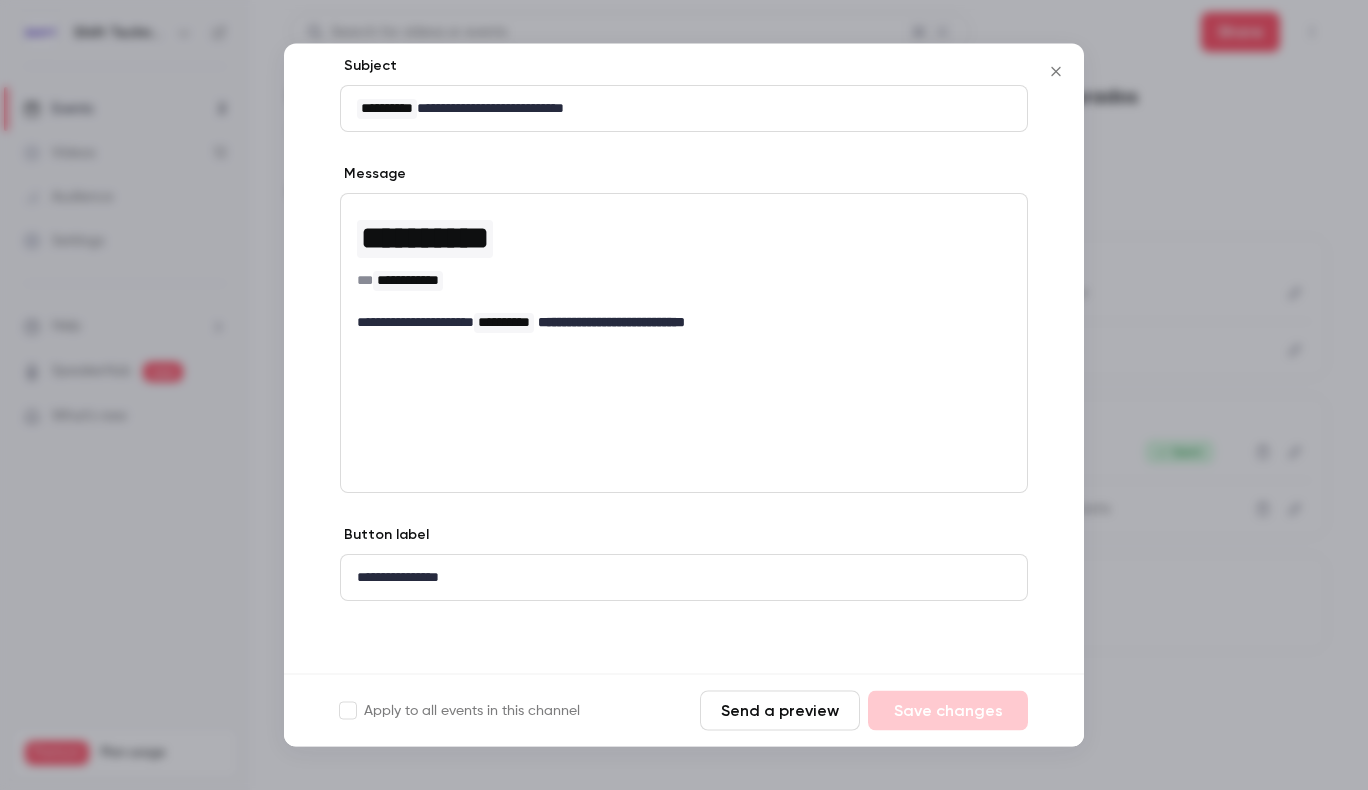 click 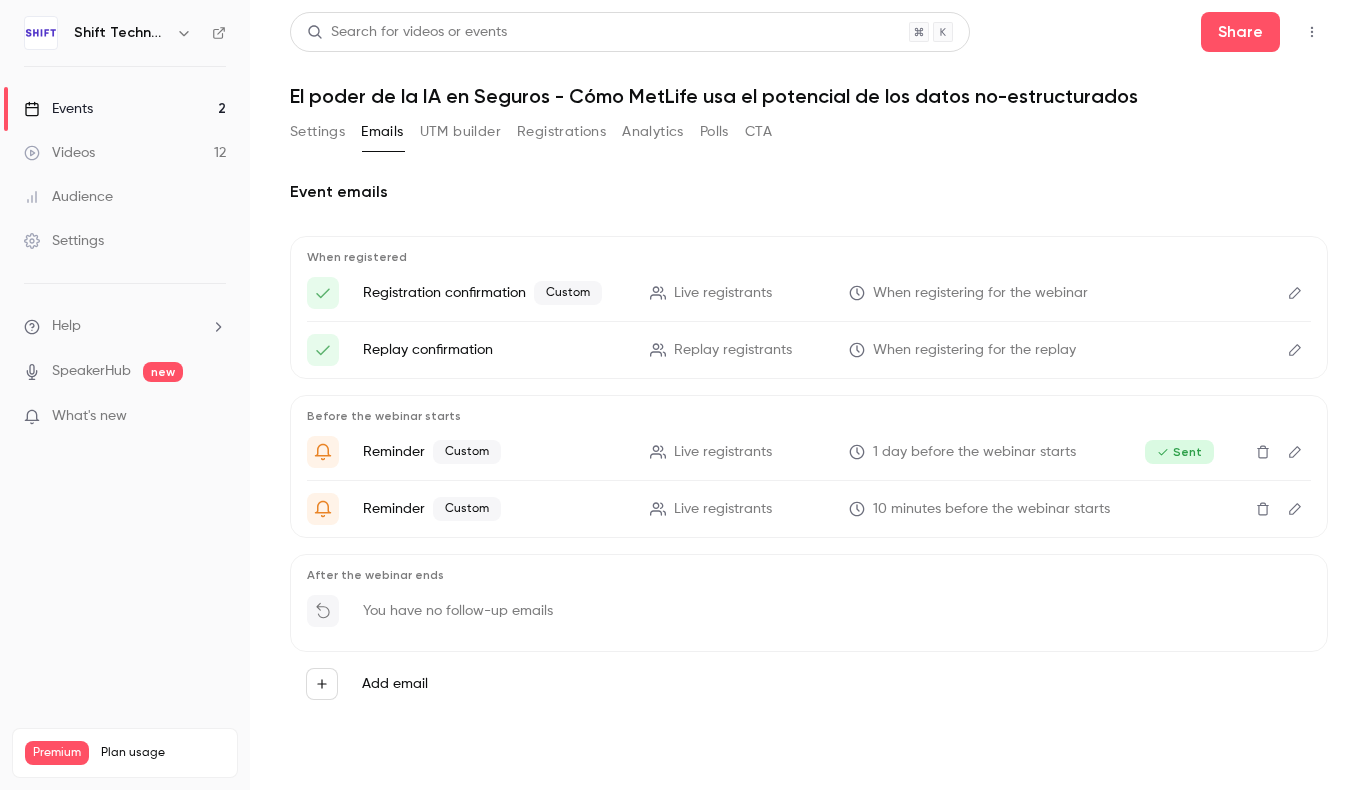 click on "Add email" at bounding box center (809, 684) 